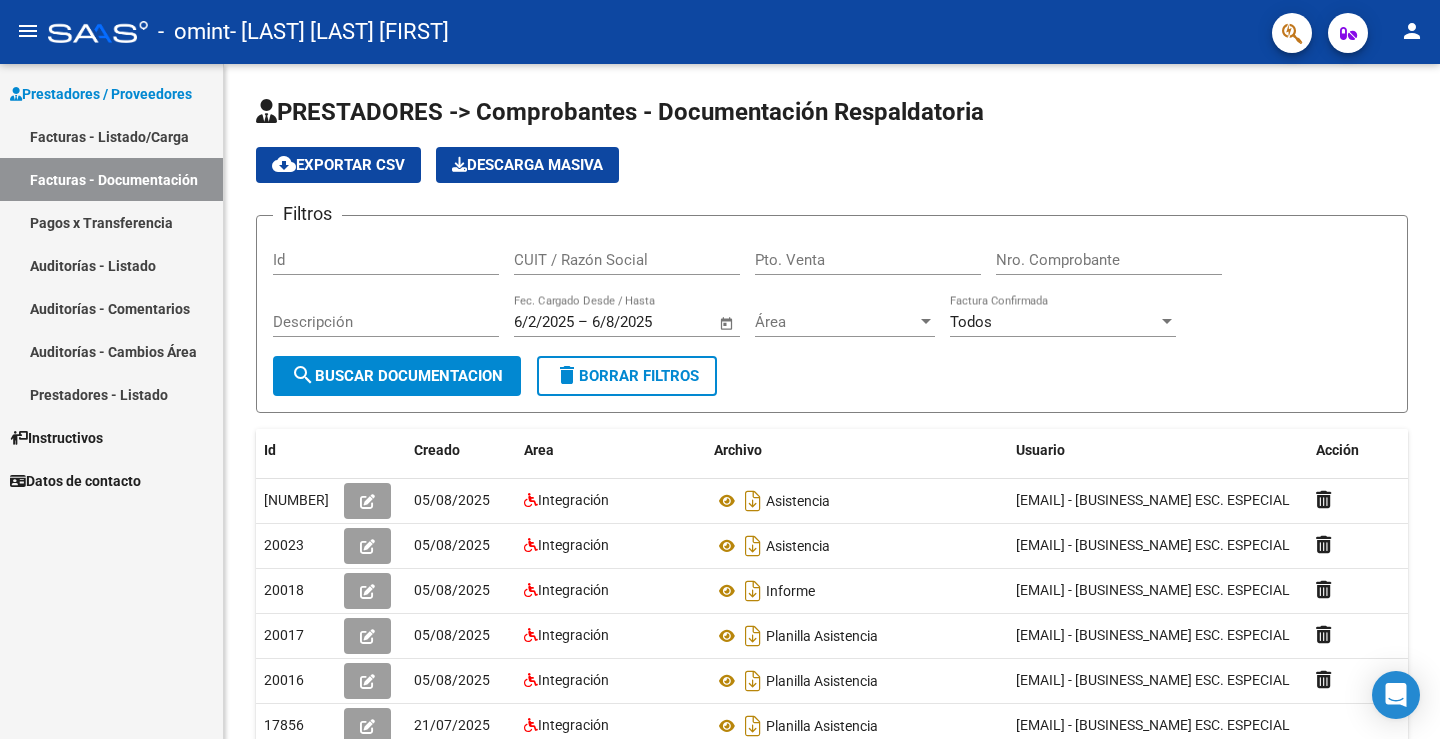 scroll, scrollTop: 0, scrollLeft: 0, axis: both 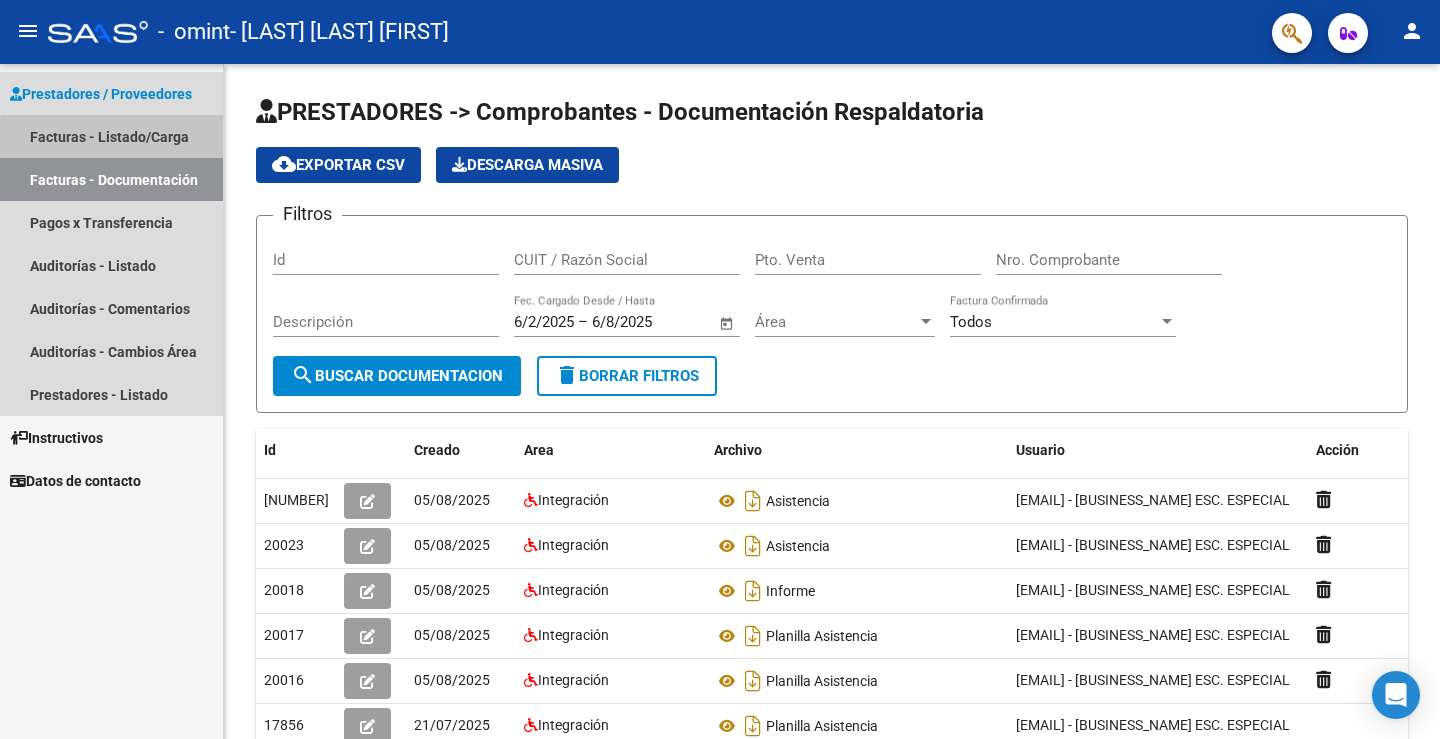 click on "Facturas - Listado/Carga" at bounding box center (111, 136) 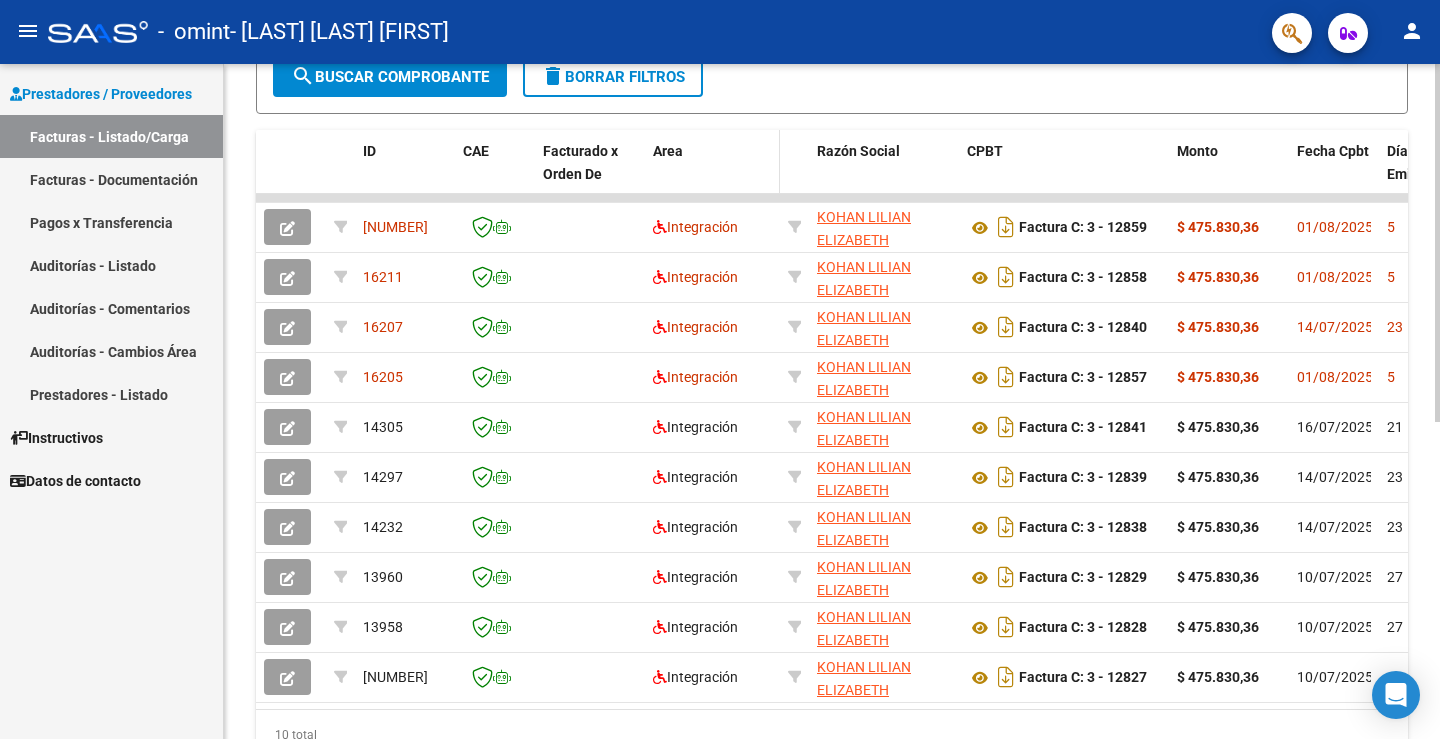 scroll, scrollTop: 0, scrollLeft: 0, axis: both 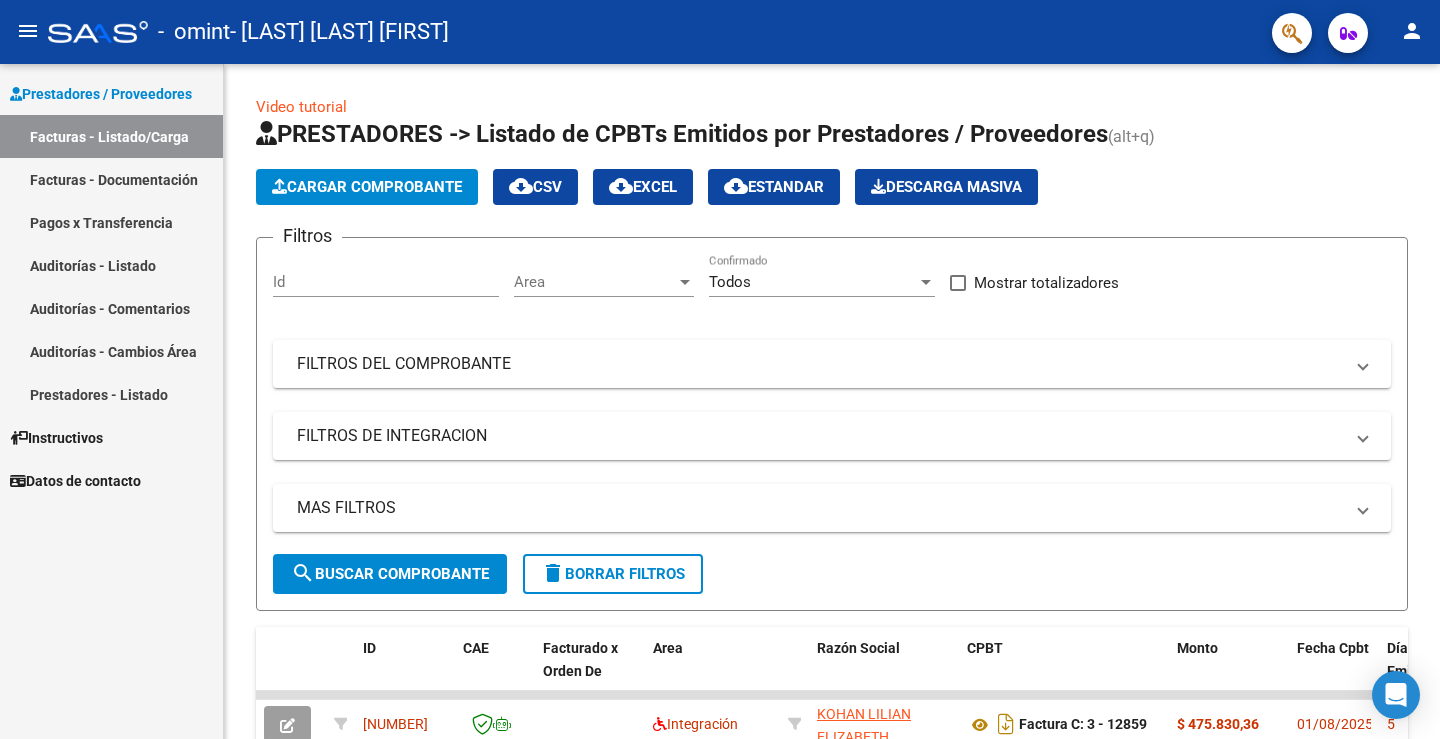 click on "Prestadores - Listado" at bounding box center (111, 394) 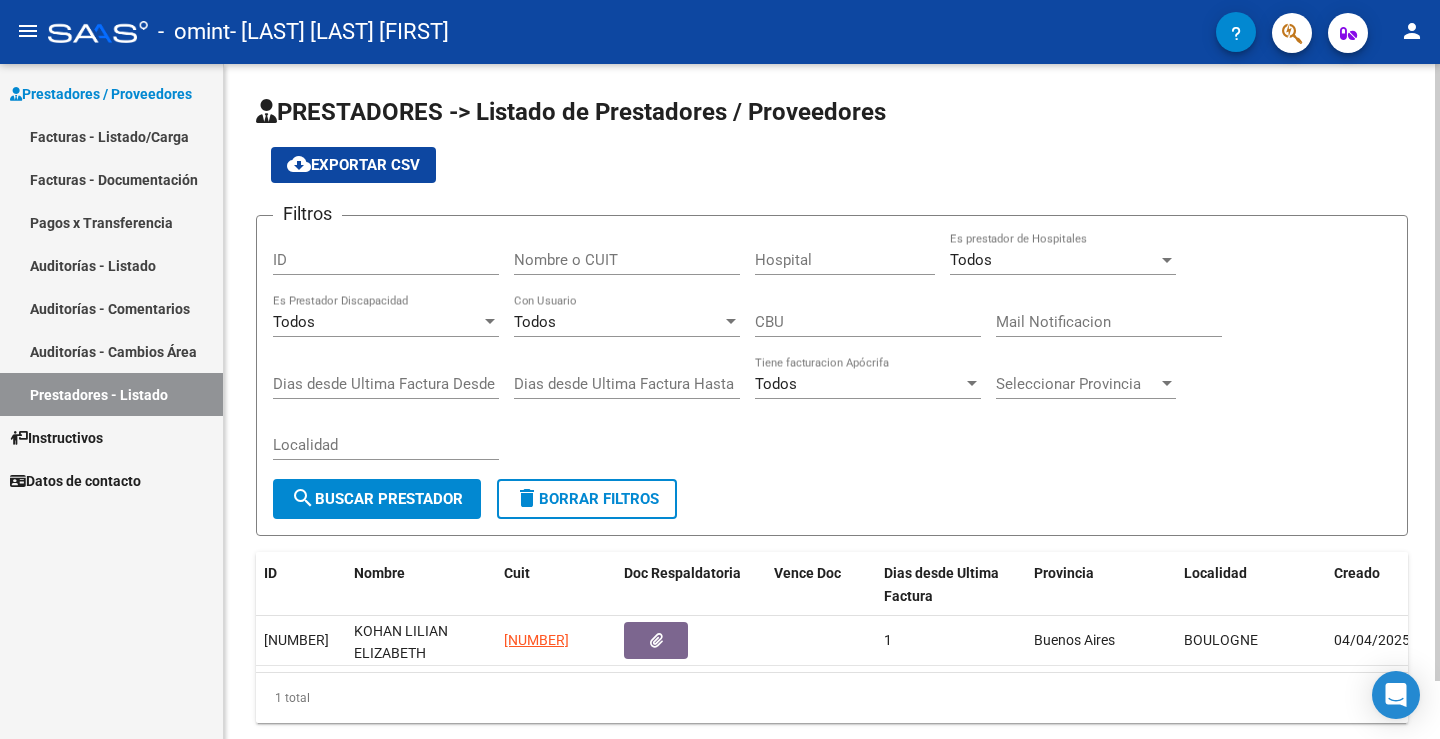 scroll, scrollTop: 63, scrollLeft: 0, axis: vertical 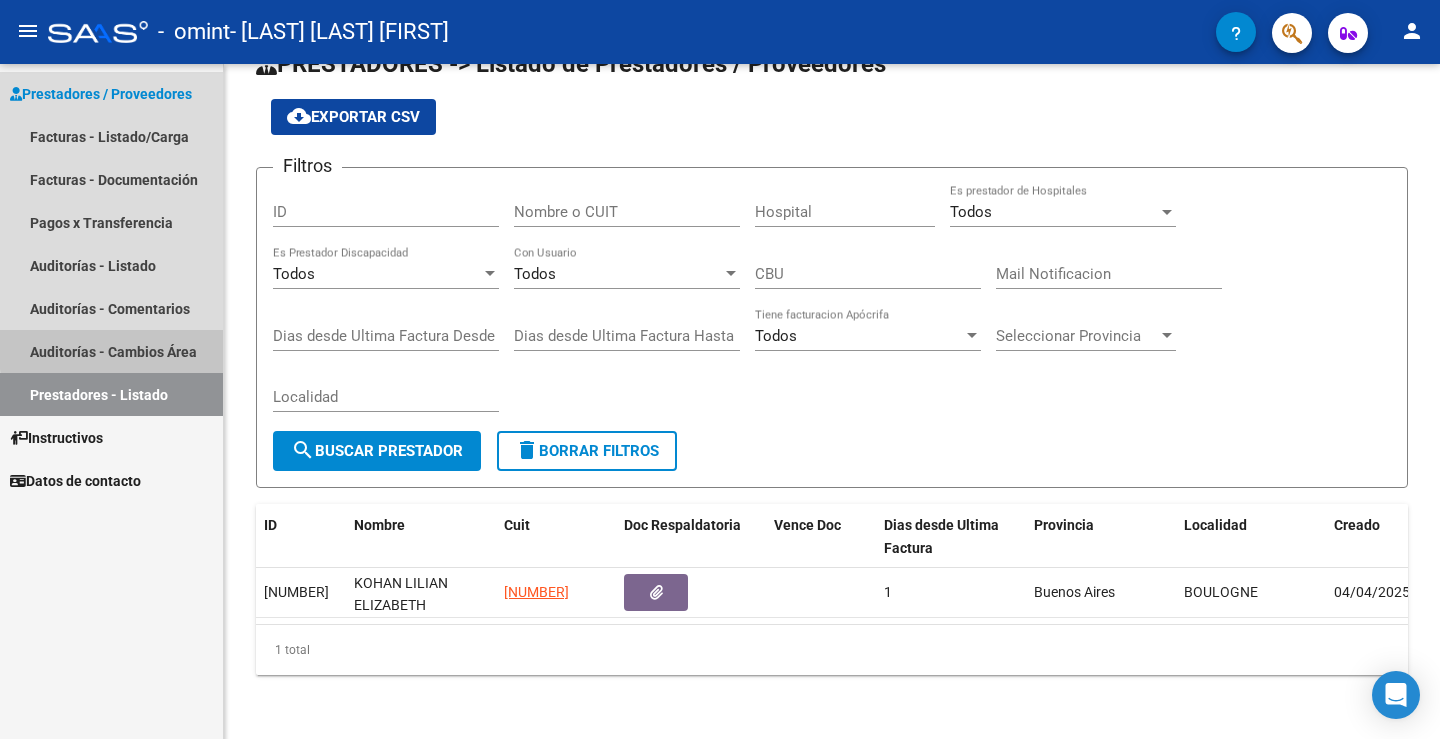 click on "Auditorías - Cambios Área" at bounding box center (111, 351) 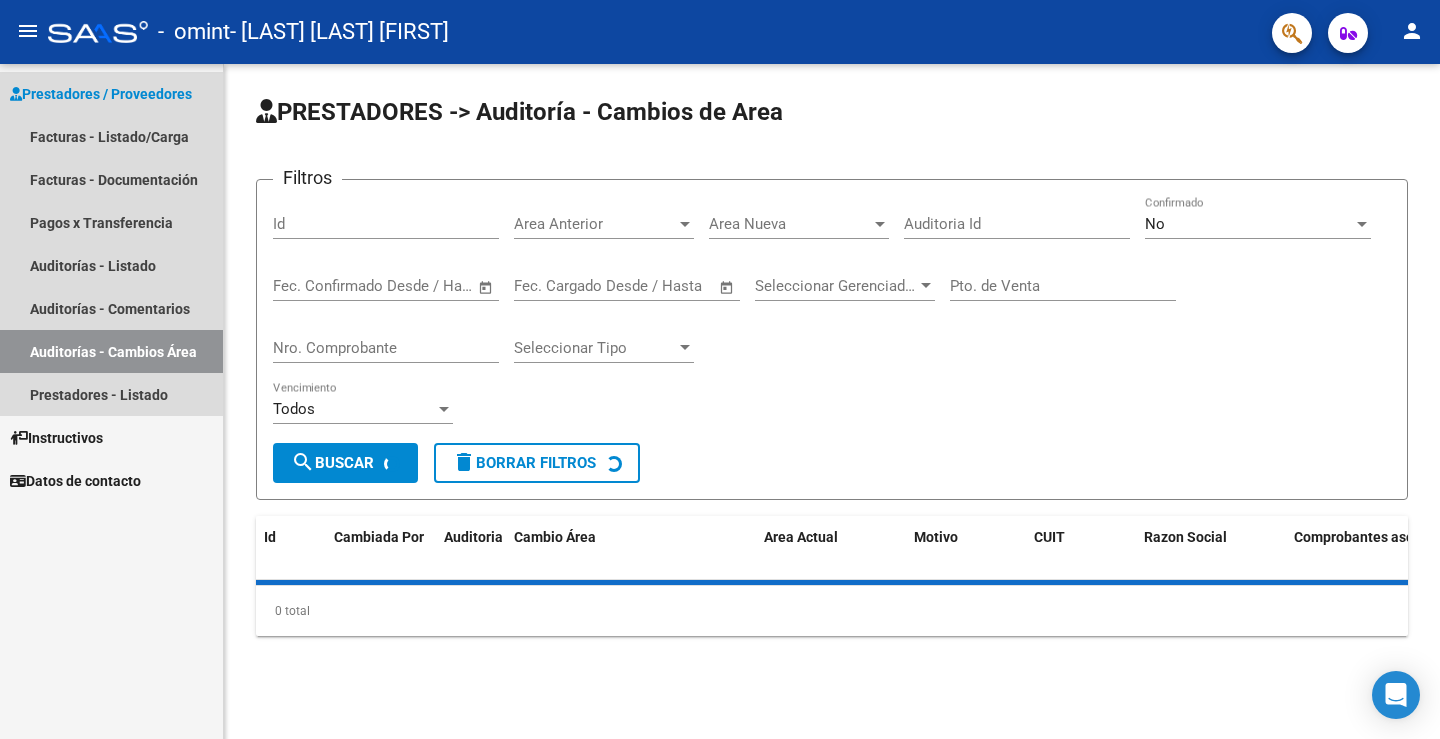 scroll, scrollTop: 0, scrollLeft: 0, axis: both 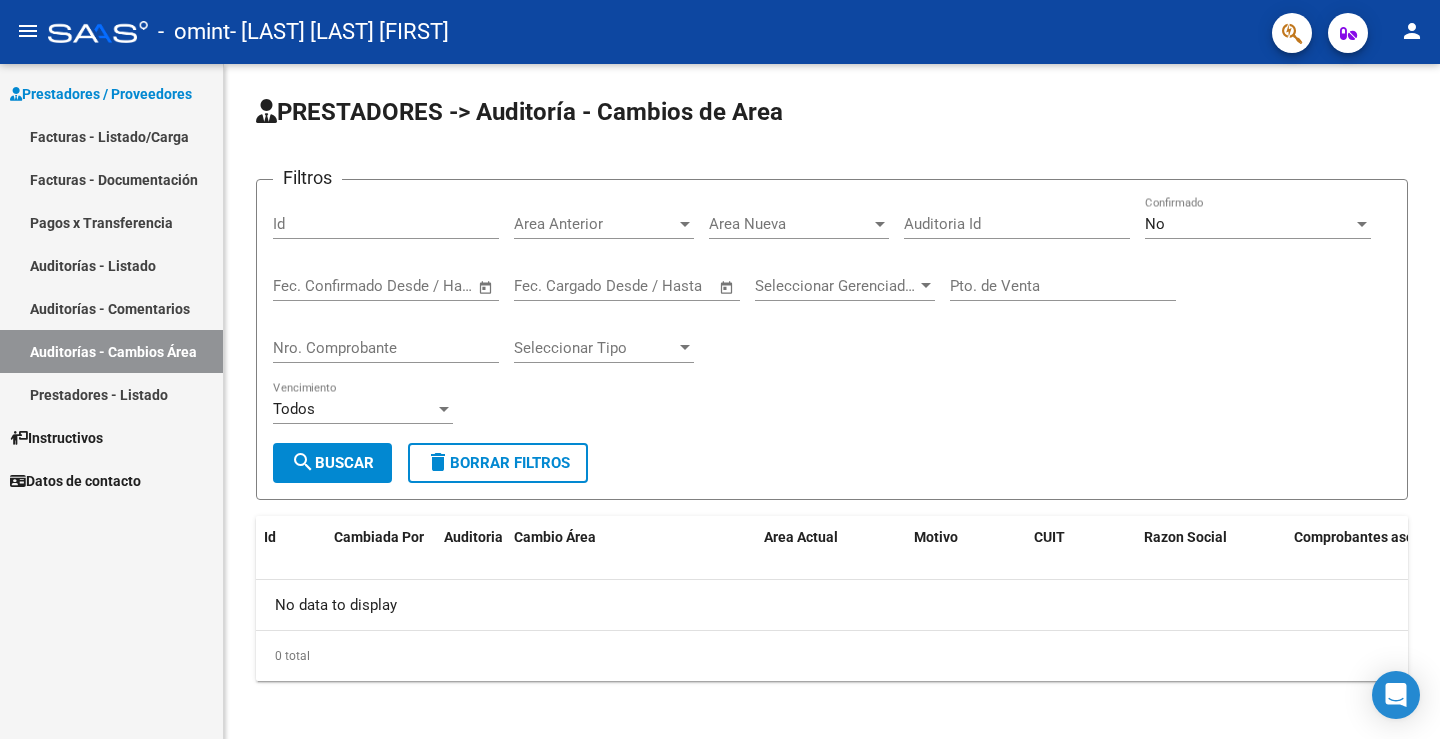 click on "Auditorías - Comentarios" at bounding box center (111, 308) 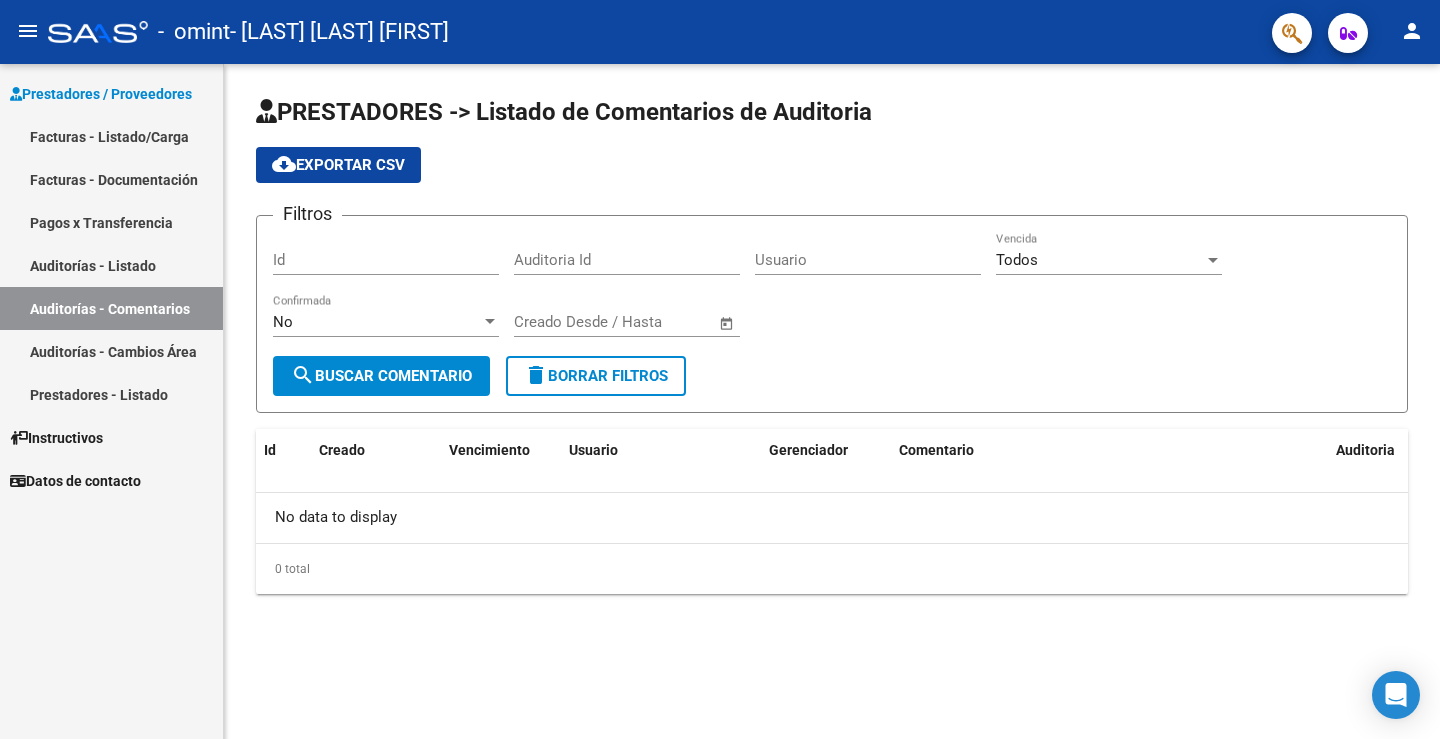 click on "Auditorías - Listado" at bounding box center (111, 265) 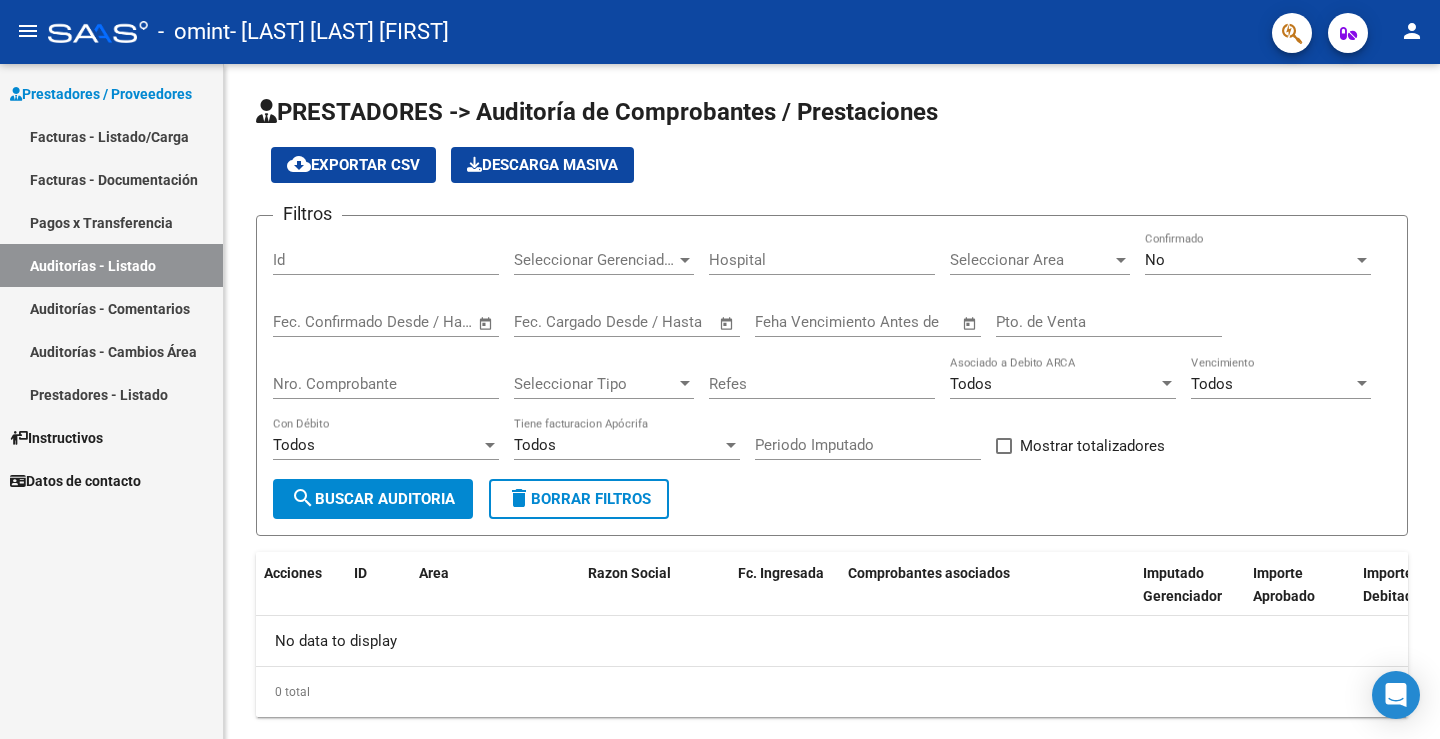 click on "Pagos x Transferencia" at bounding box center (111, 222) 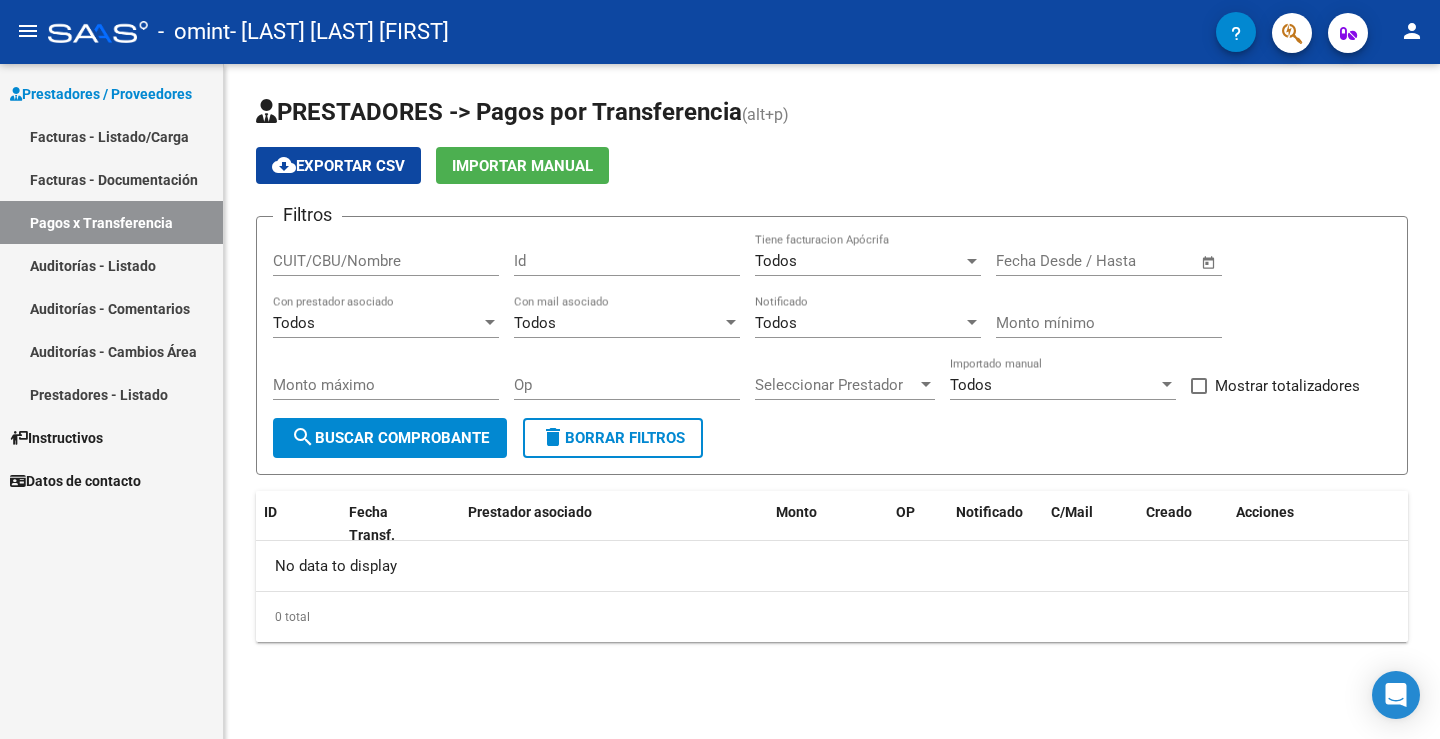 click on "Facturas - Documentación" at bounding box center [111, 179] 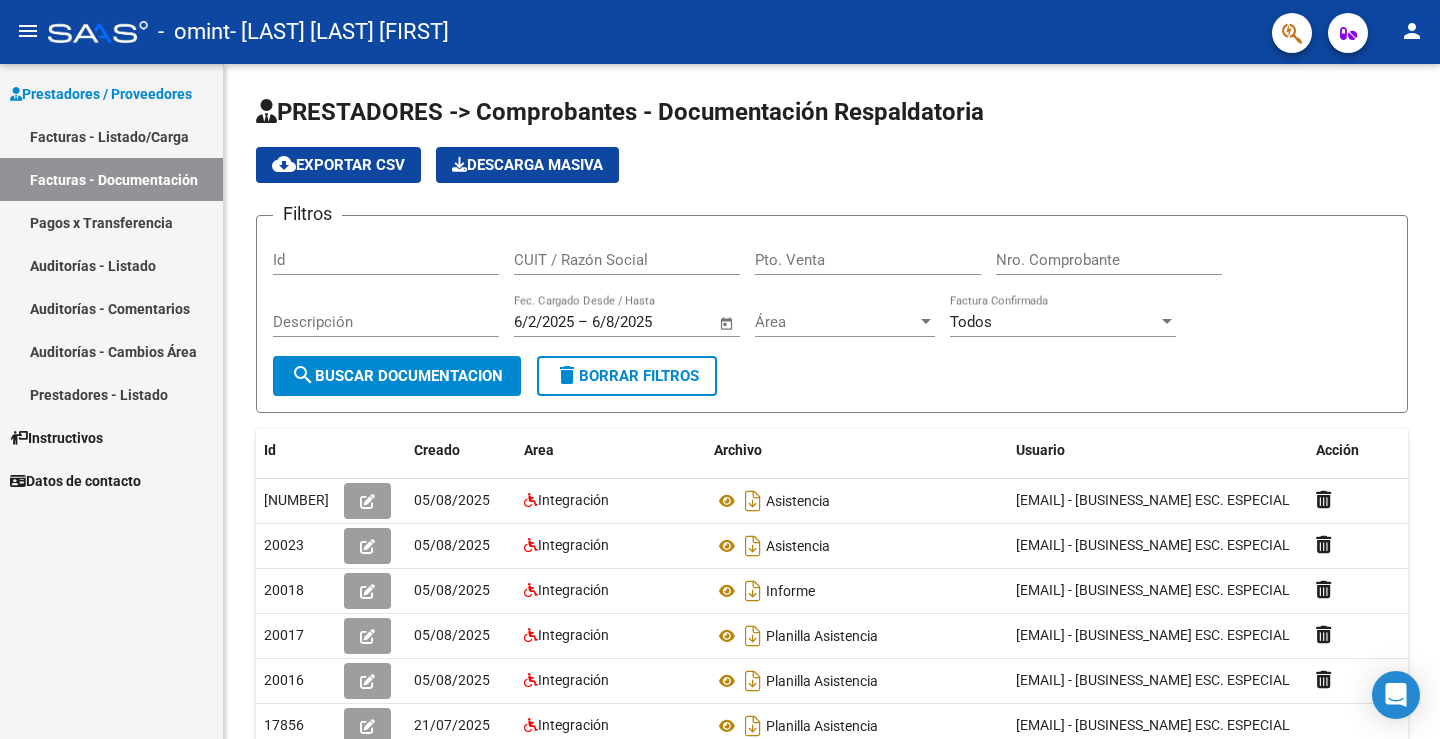 click on "Facturas - Listado/Carga" at bounding box center [111, 136] 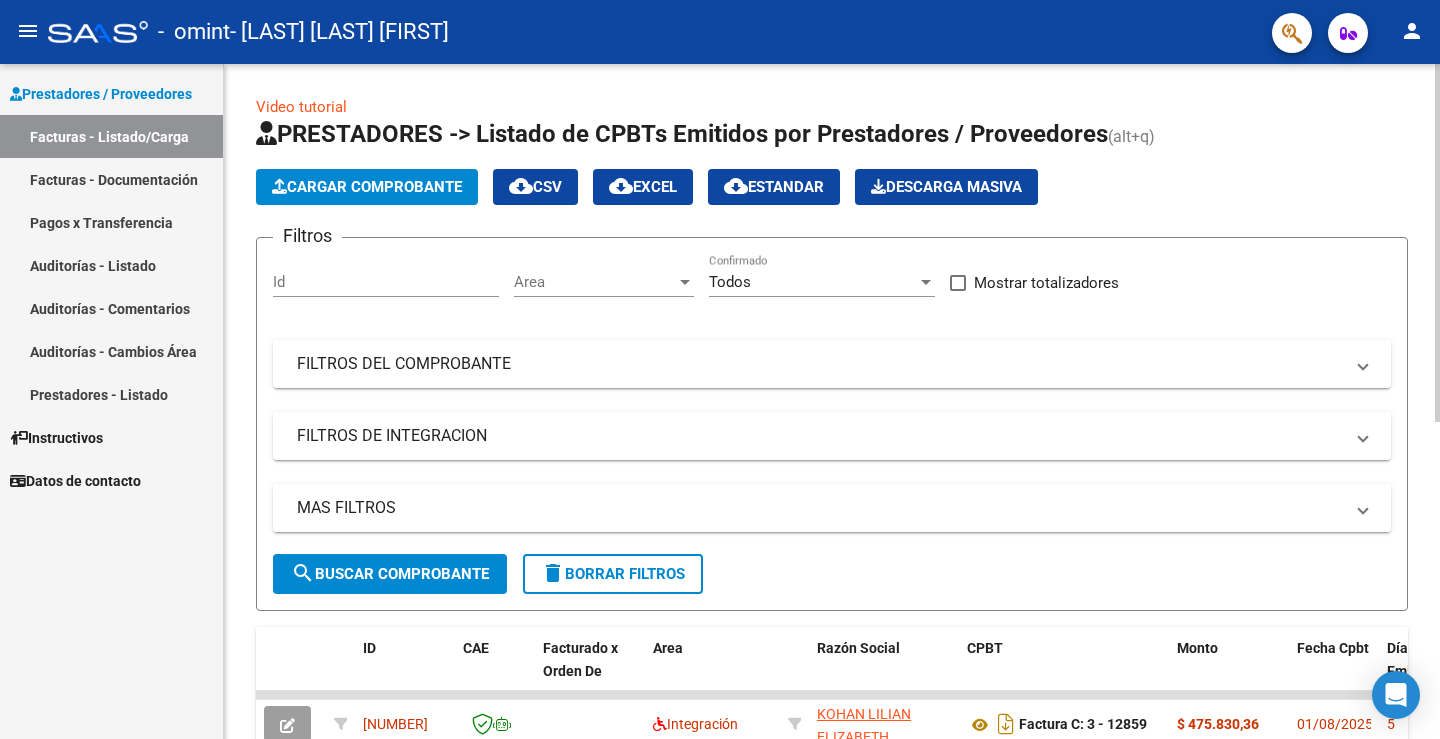 click on "MAS FILTROS" at bounding box center [820, 508] 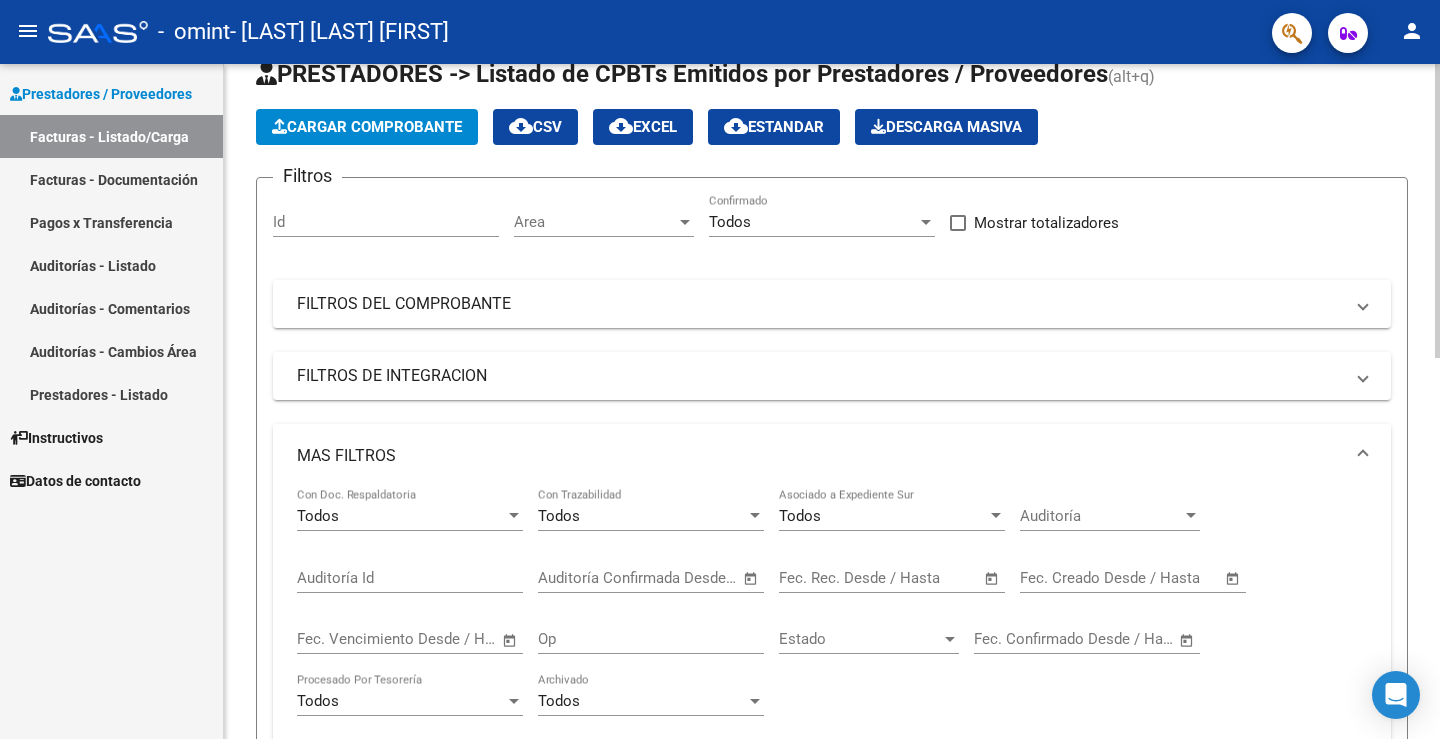 scroll, scrollTop: 100, scrollLeft: 0, axis: vertical 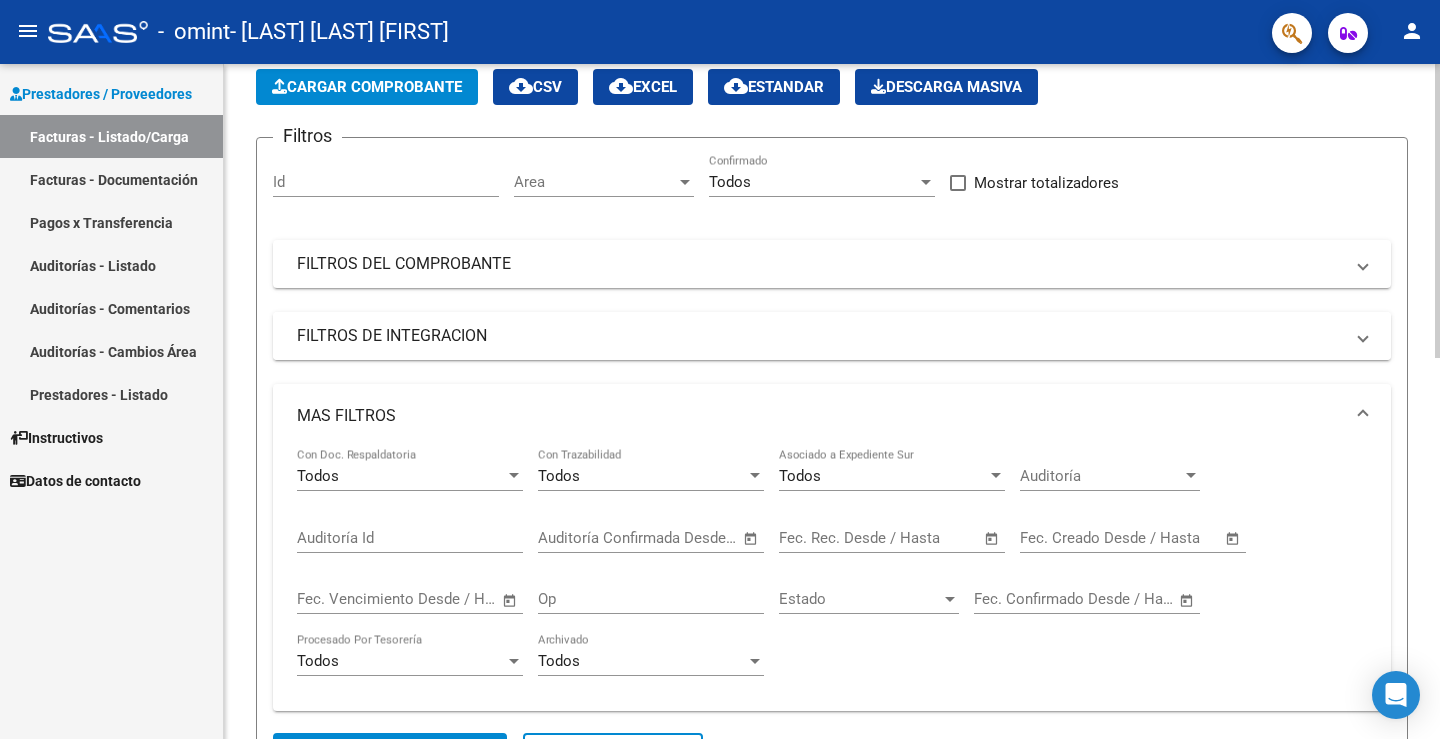 click on "FILTROS DE INTEGRACION" at bounding box center [832, 336] 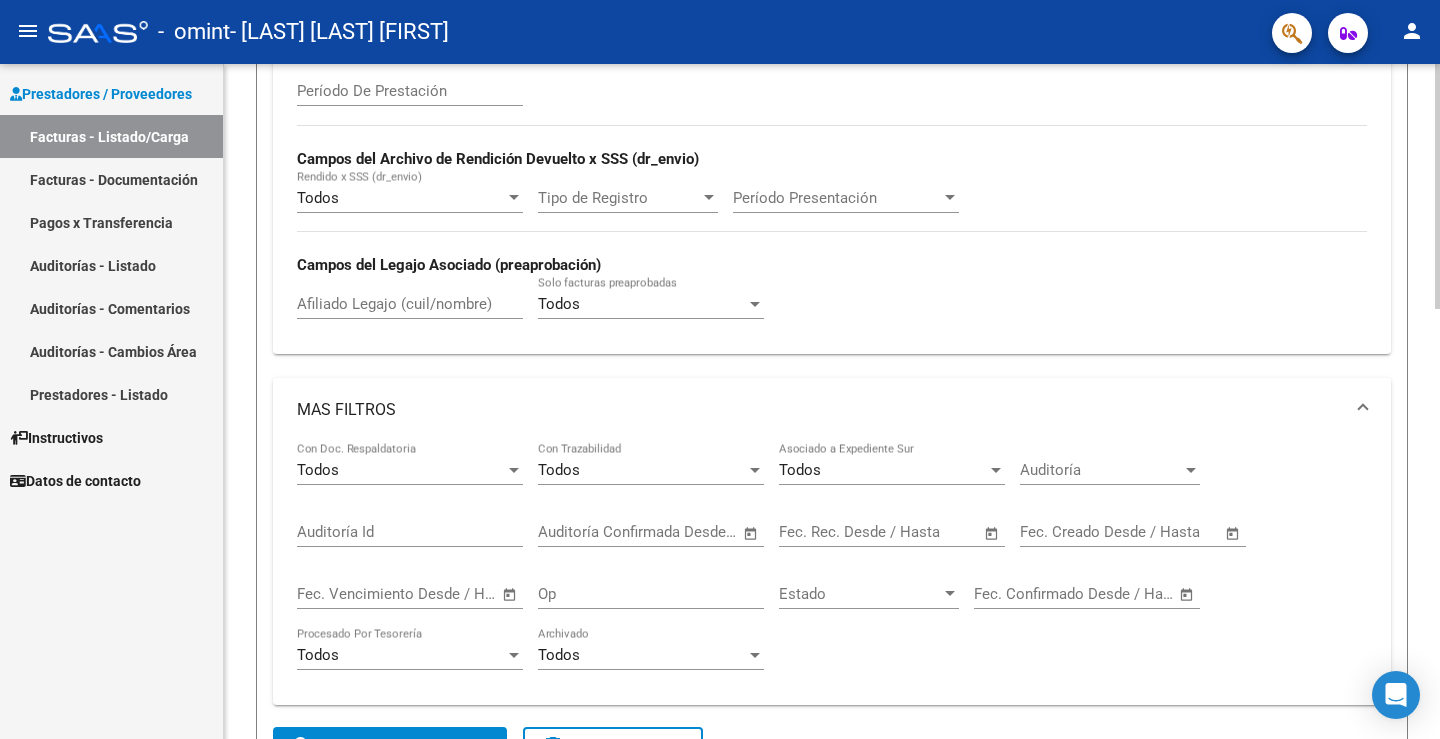 scroll, scrollTop: 500, scrollLeft: 0, axis: vertical 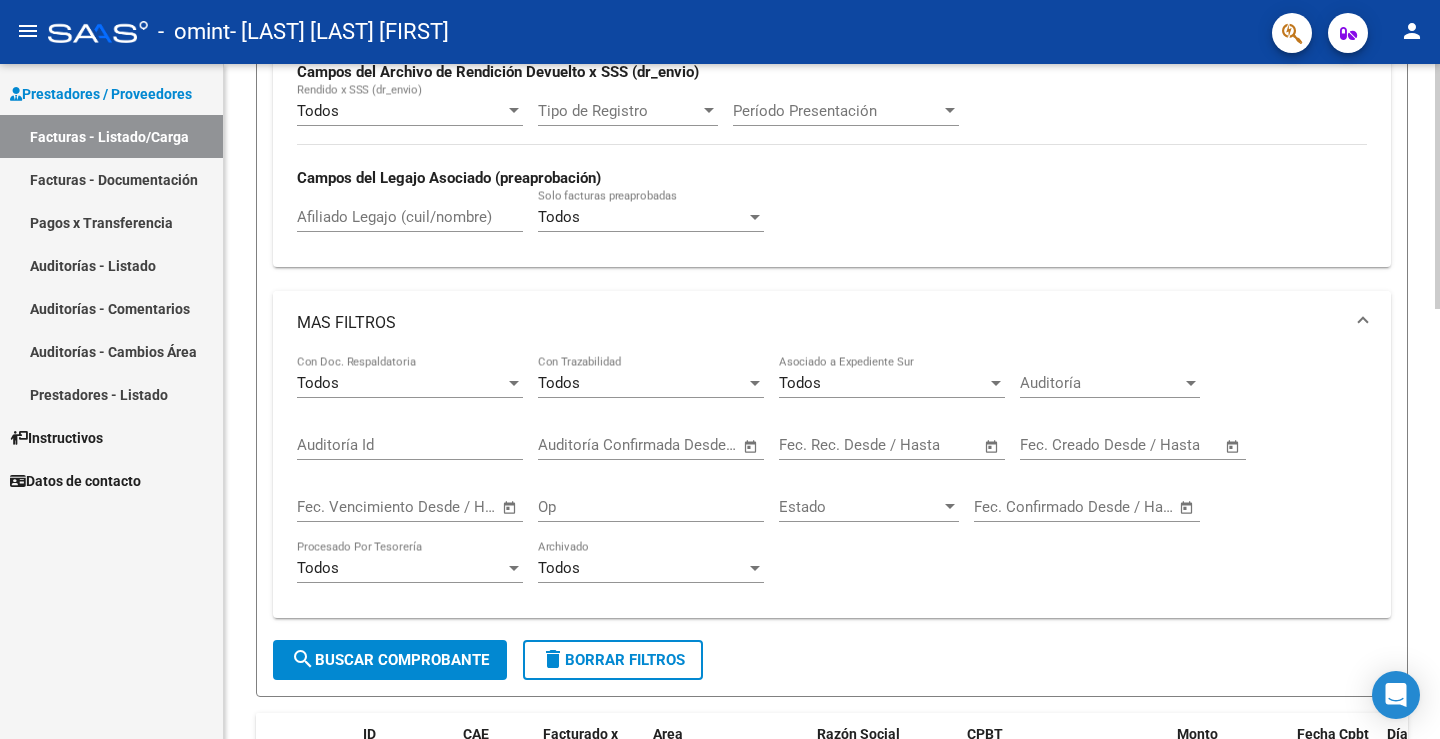 click on "MAS FILTROS" at bounding box center [832, 323] 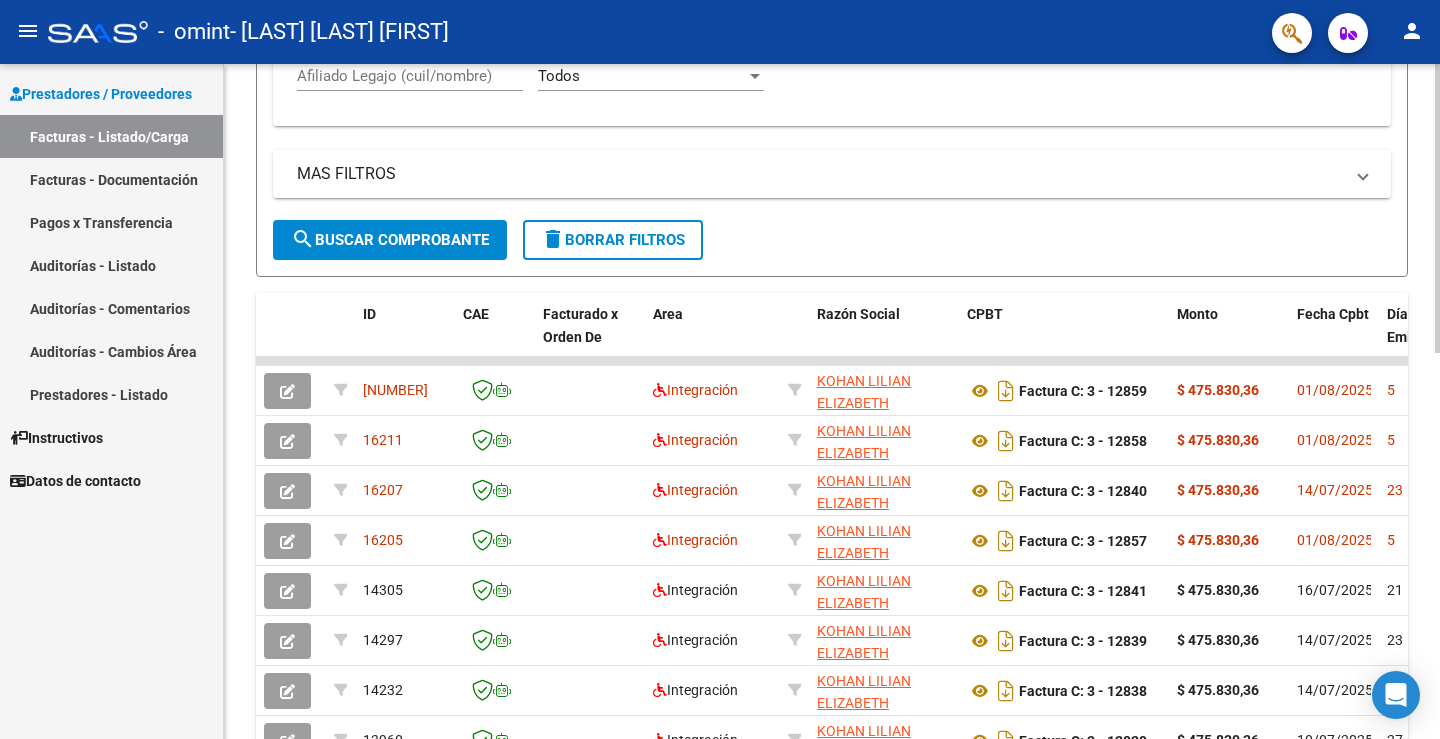 scroll, scrollTop: 904, scrollLeft: 0, axis: vertical 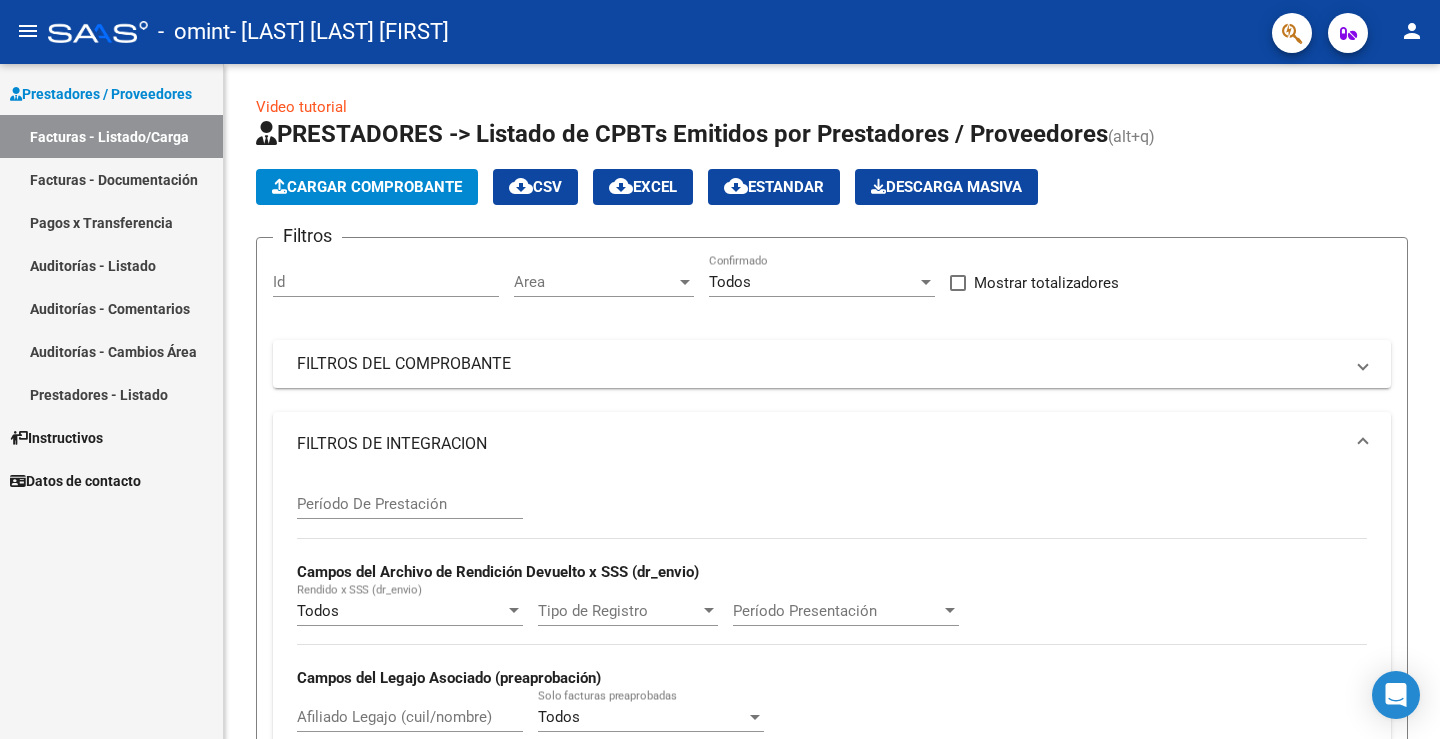 click 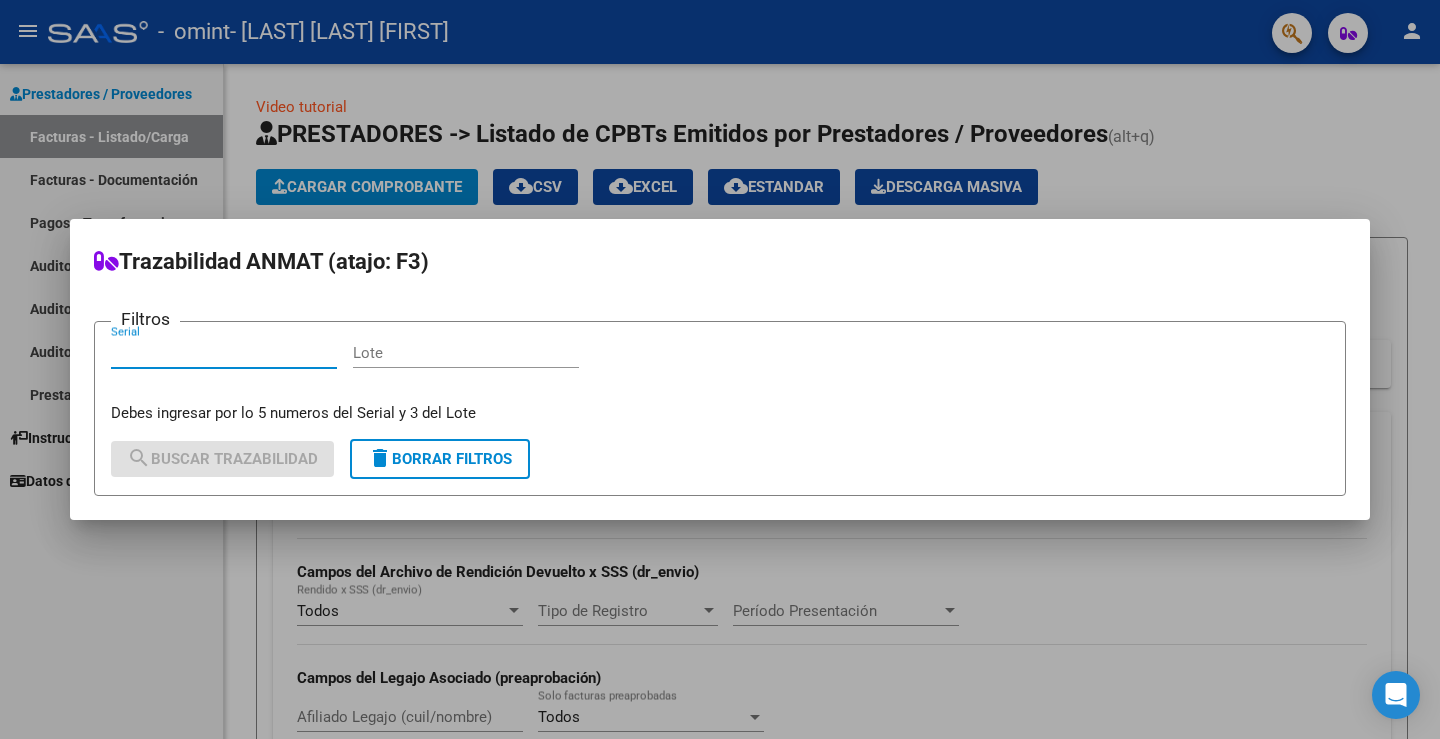 click at bounding box center (720, 369) 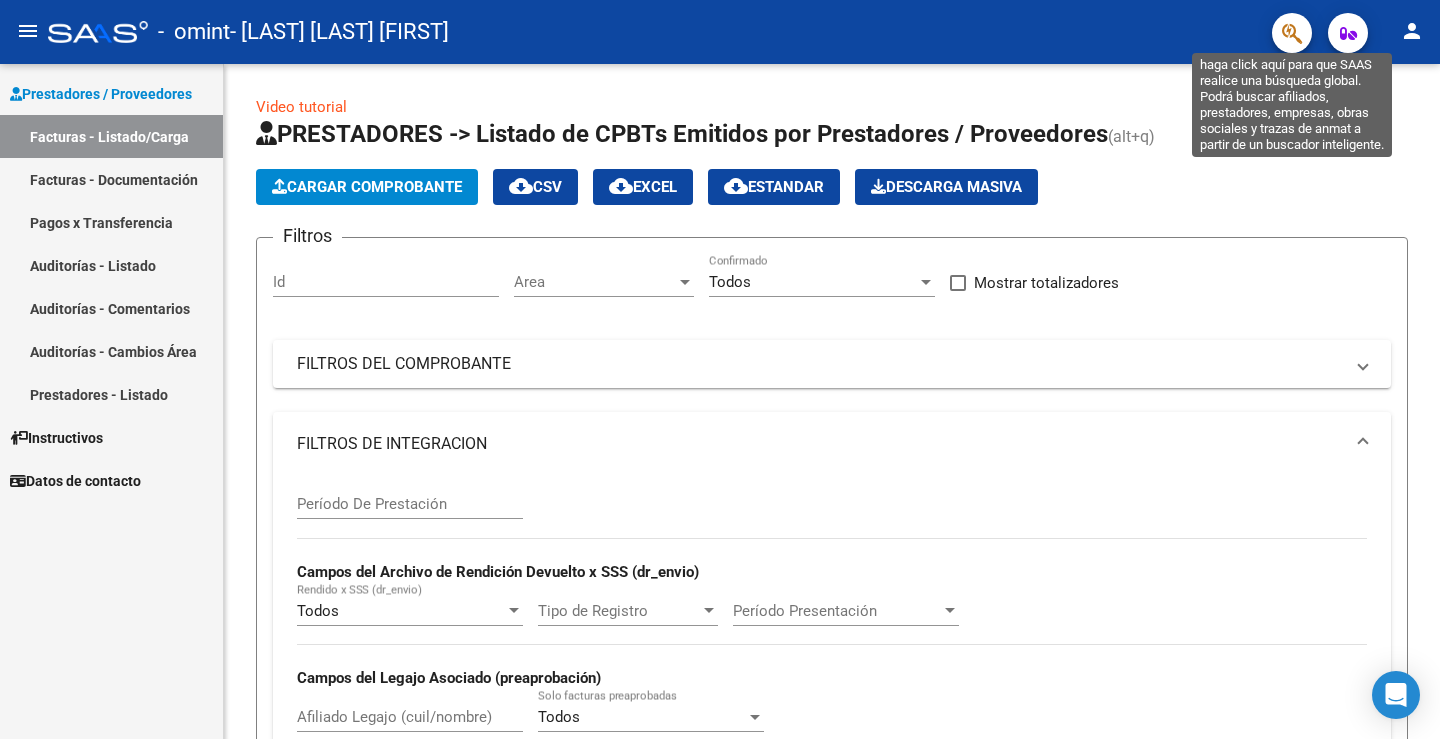 click 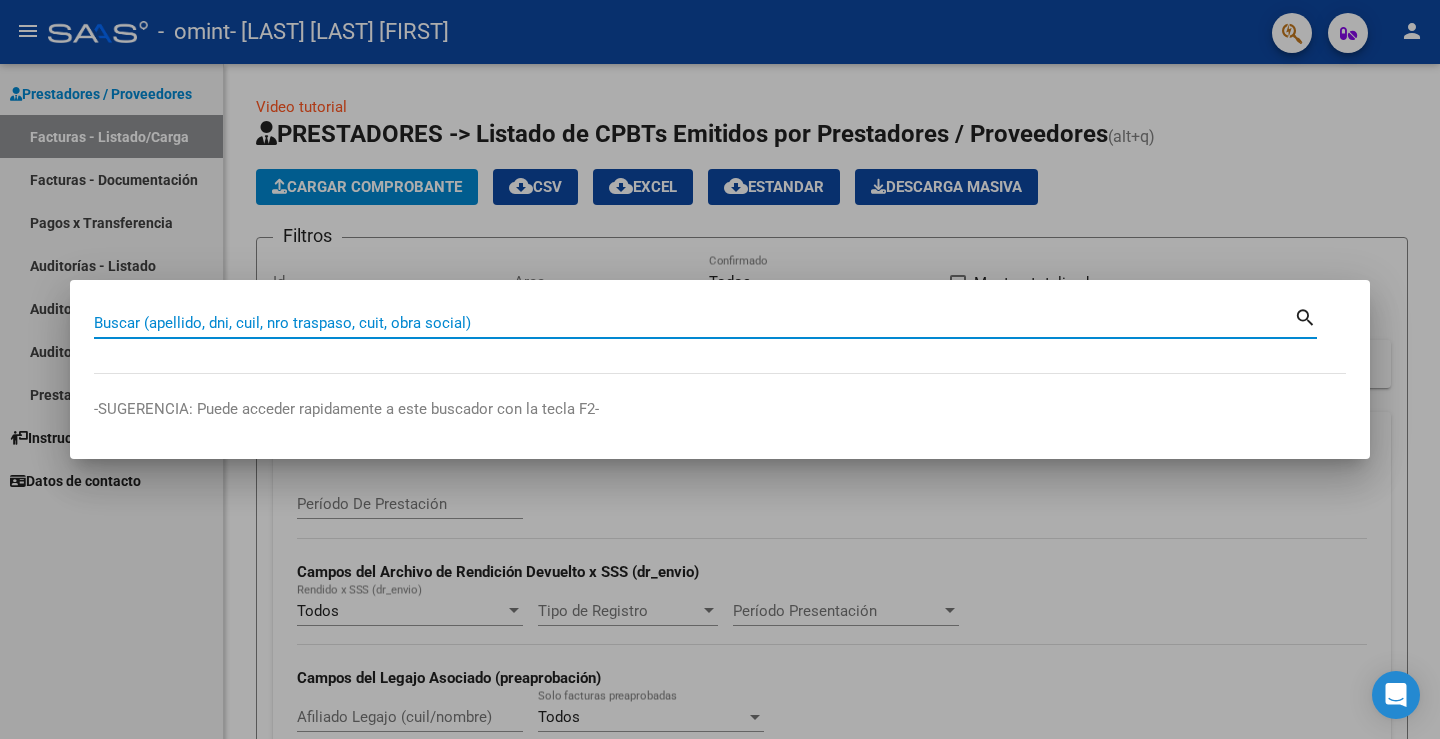 paste on "Stefanich" 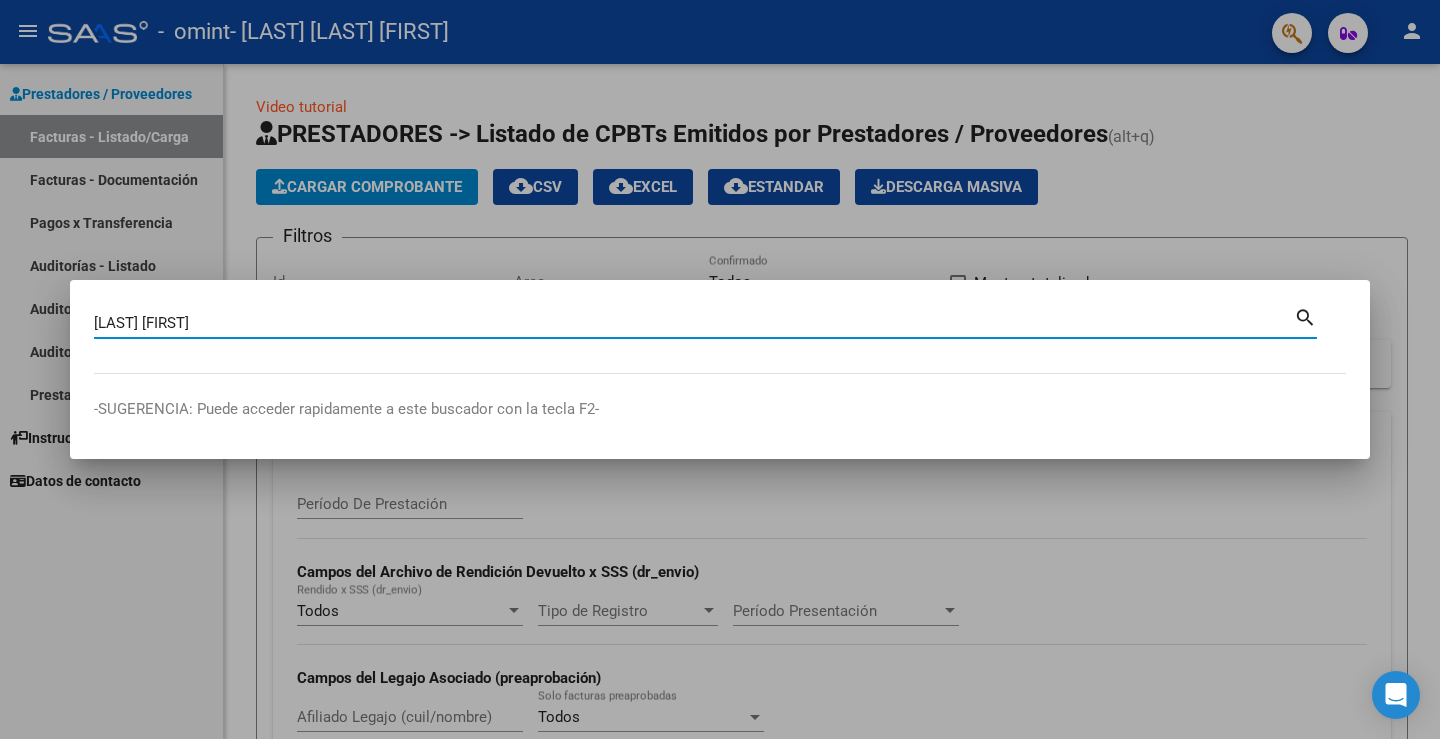 type on "Stefanich Ivo" 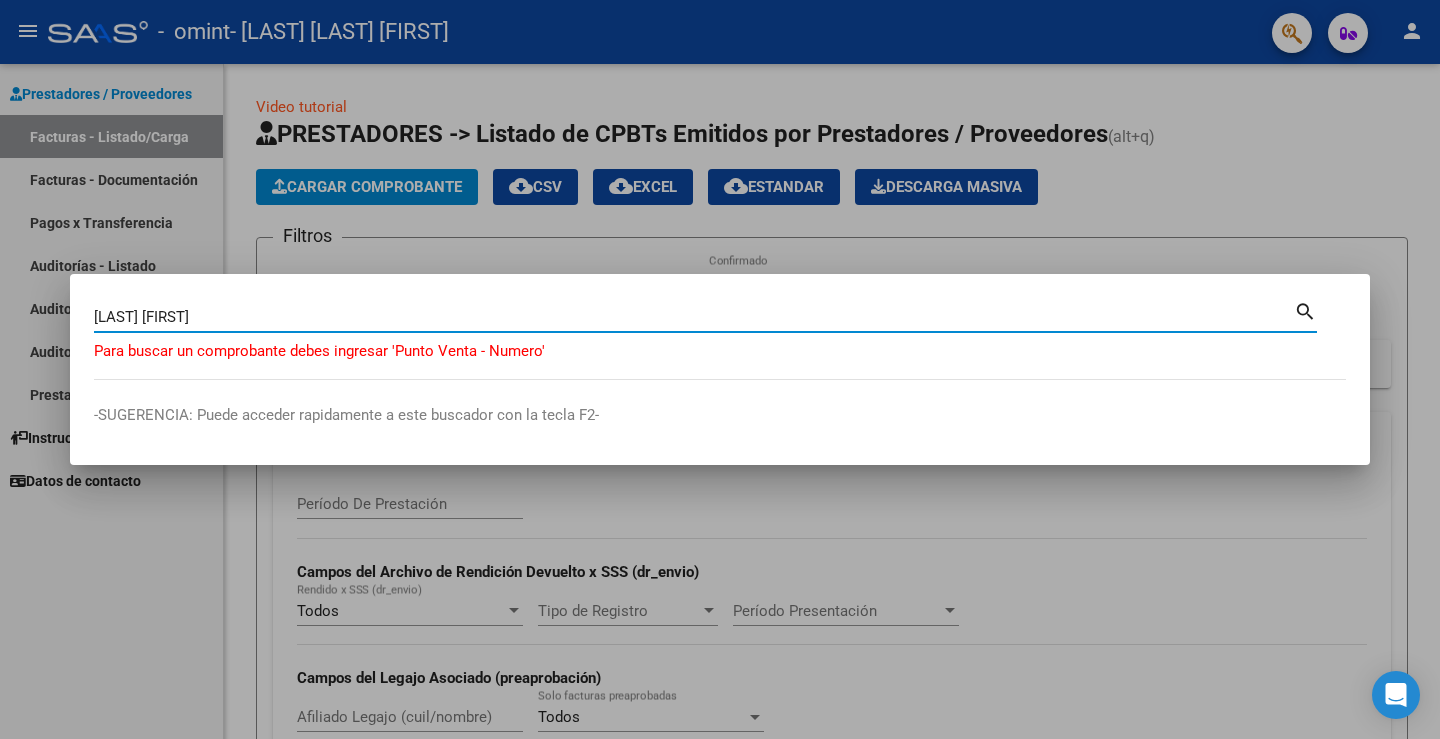 drag, startPoint x: 273, startPoint y: 310, endPoint x: 22, endPoint y: 301, distance: 251.1613 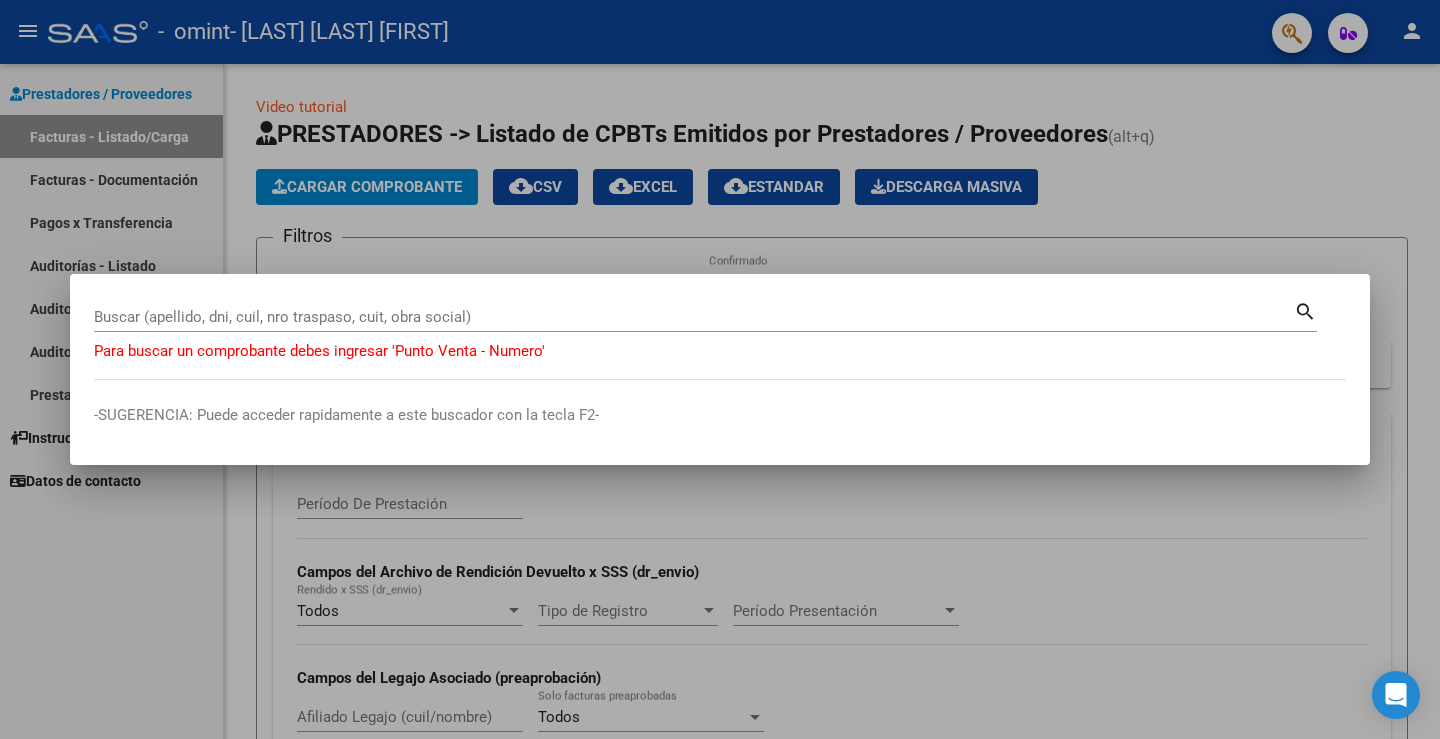 click on "Buscar (apellido, dni, cuil, nro traspaso, cuit, obra social)" at bounding box center [694, 317] 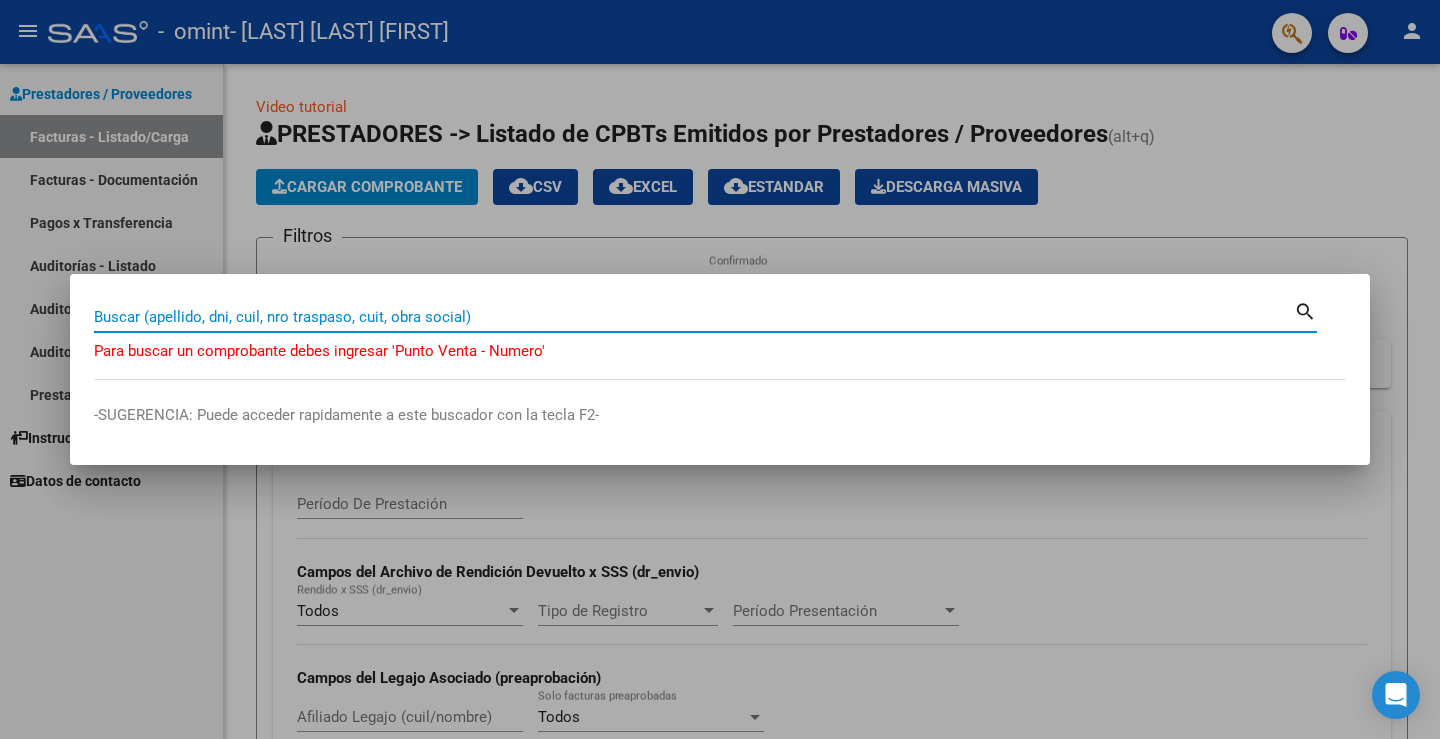 paste on "[NUMBER]" 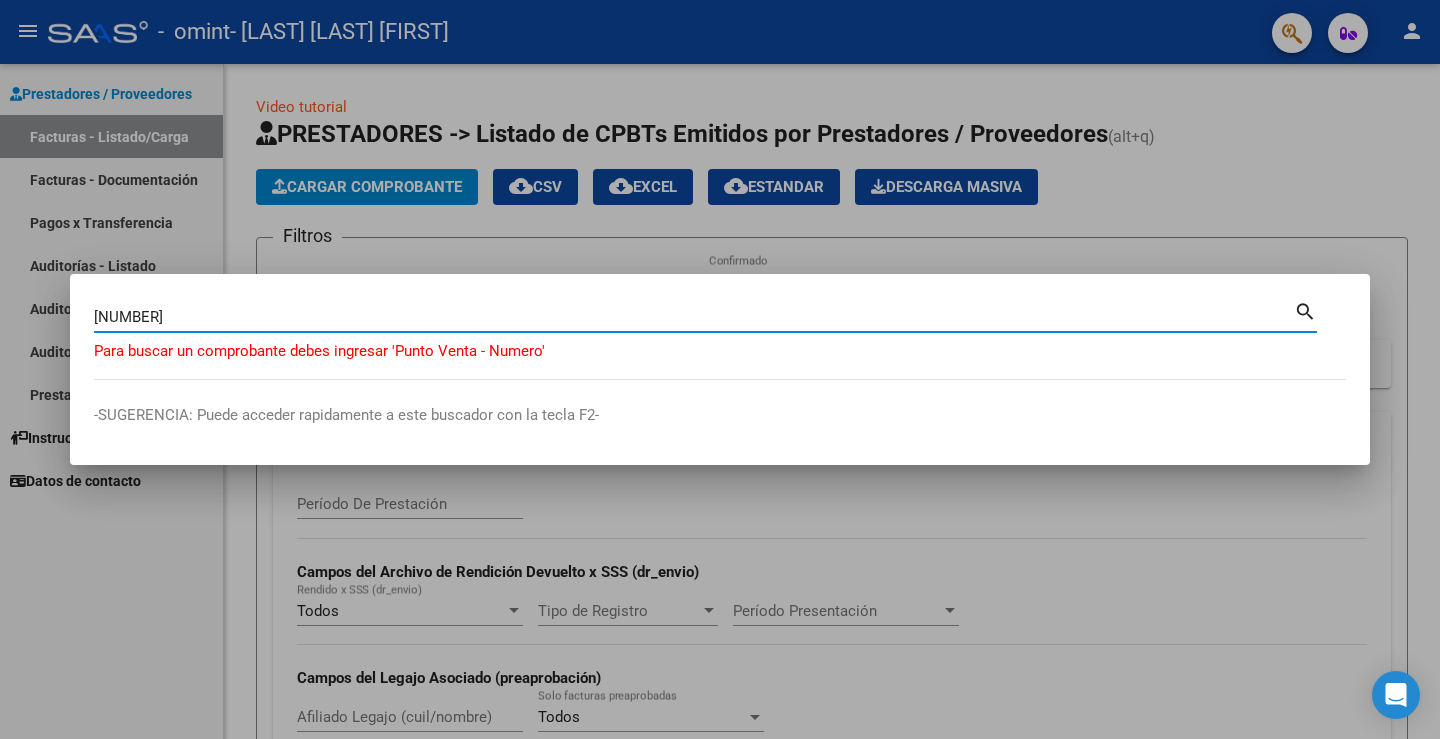 type on "[NUMBER]" 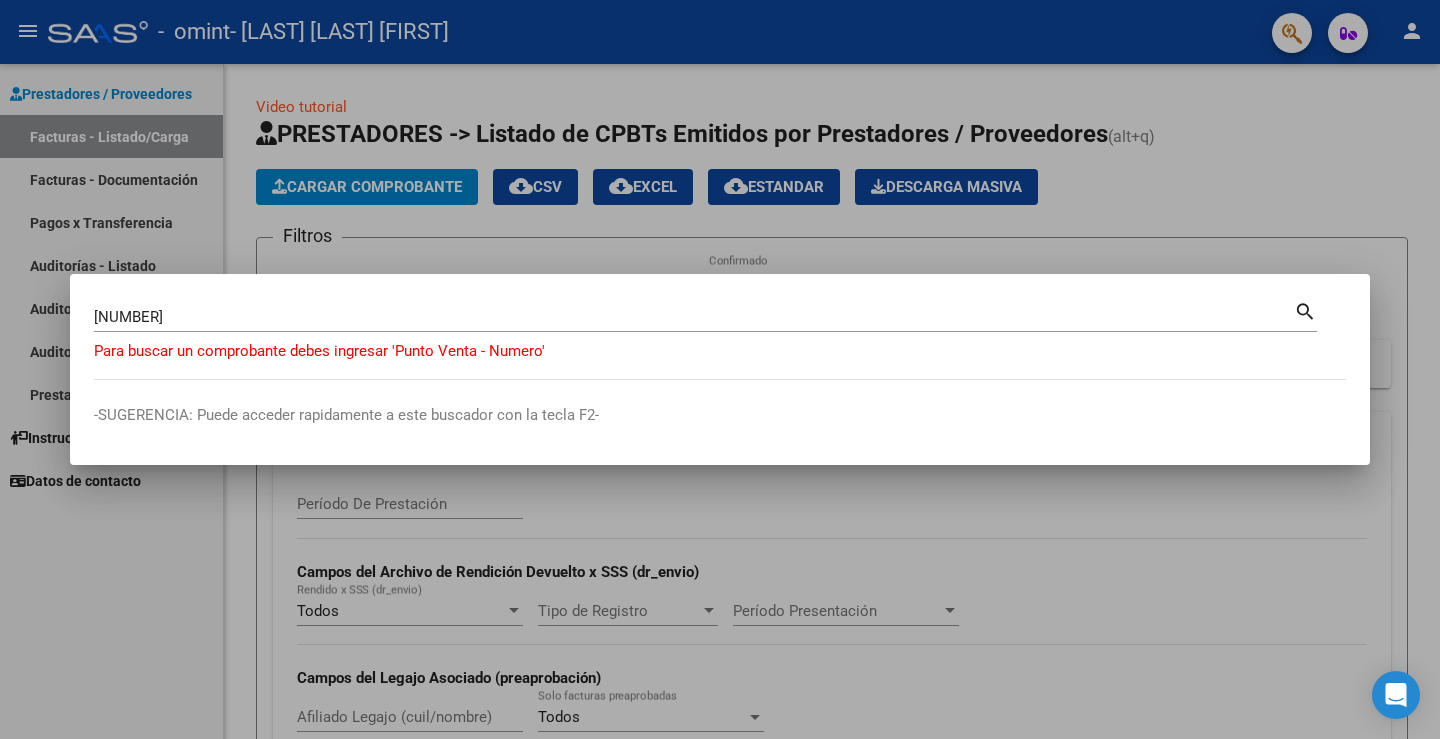 click on "search" at bounding box center [1305, 310] 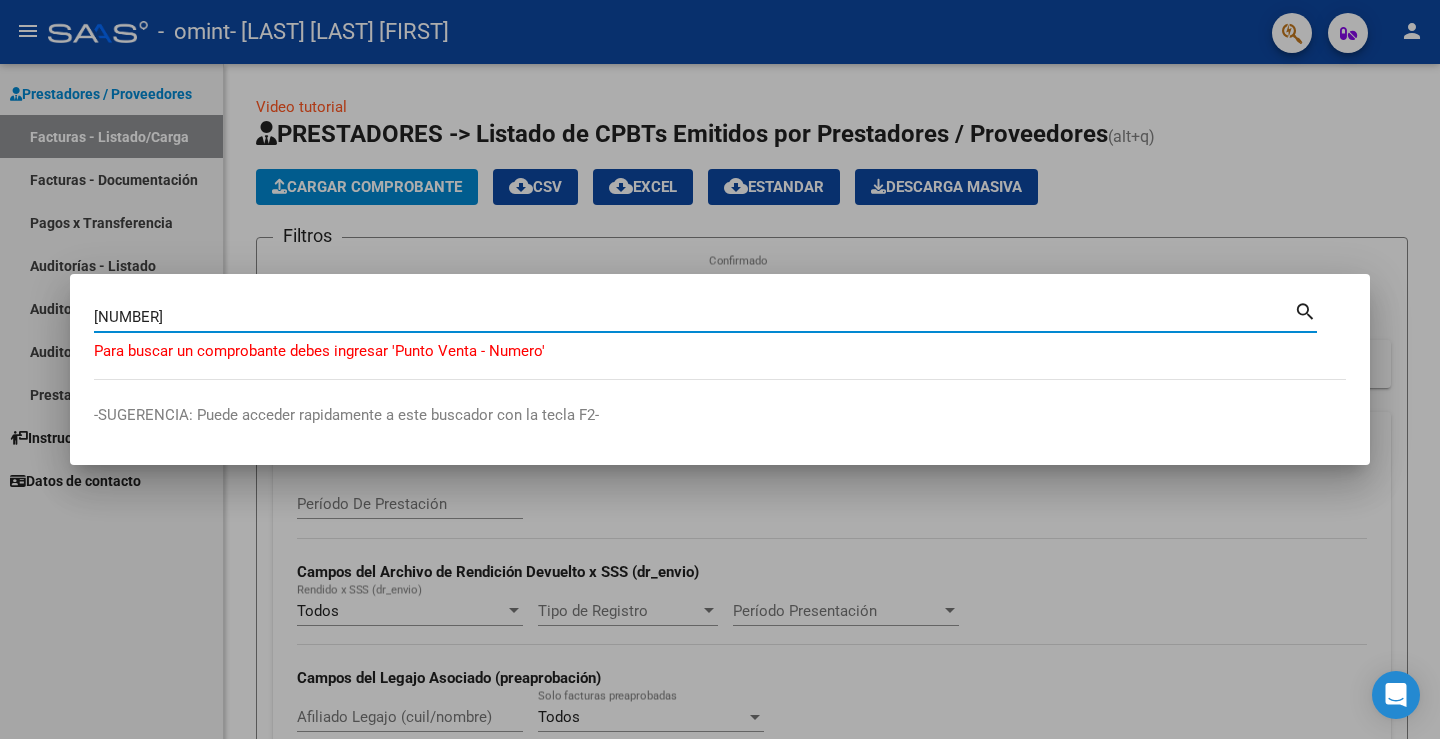 click on "search" at bounding box center [1305, 310] 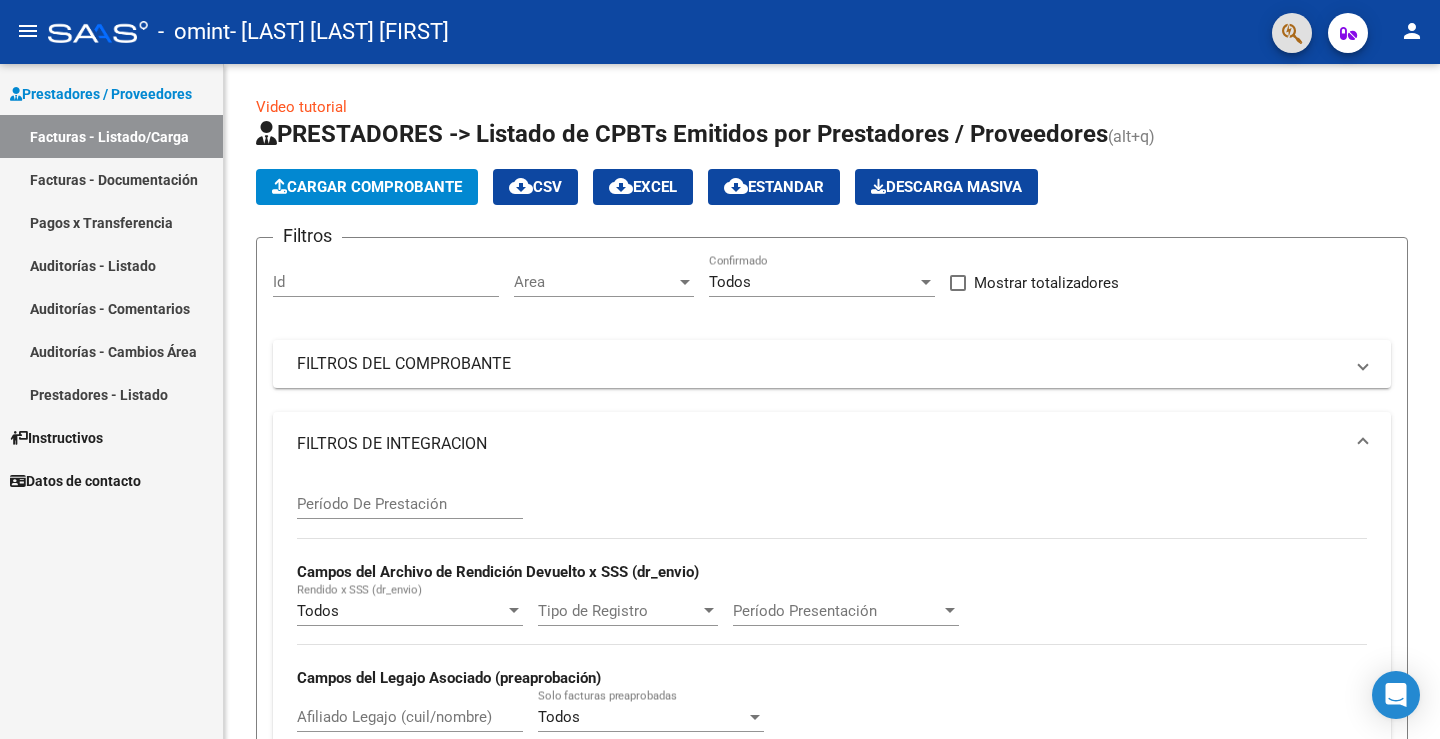 click 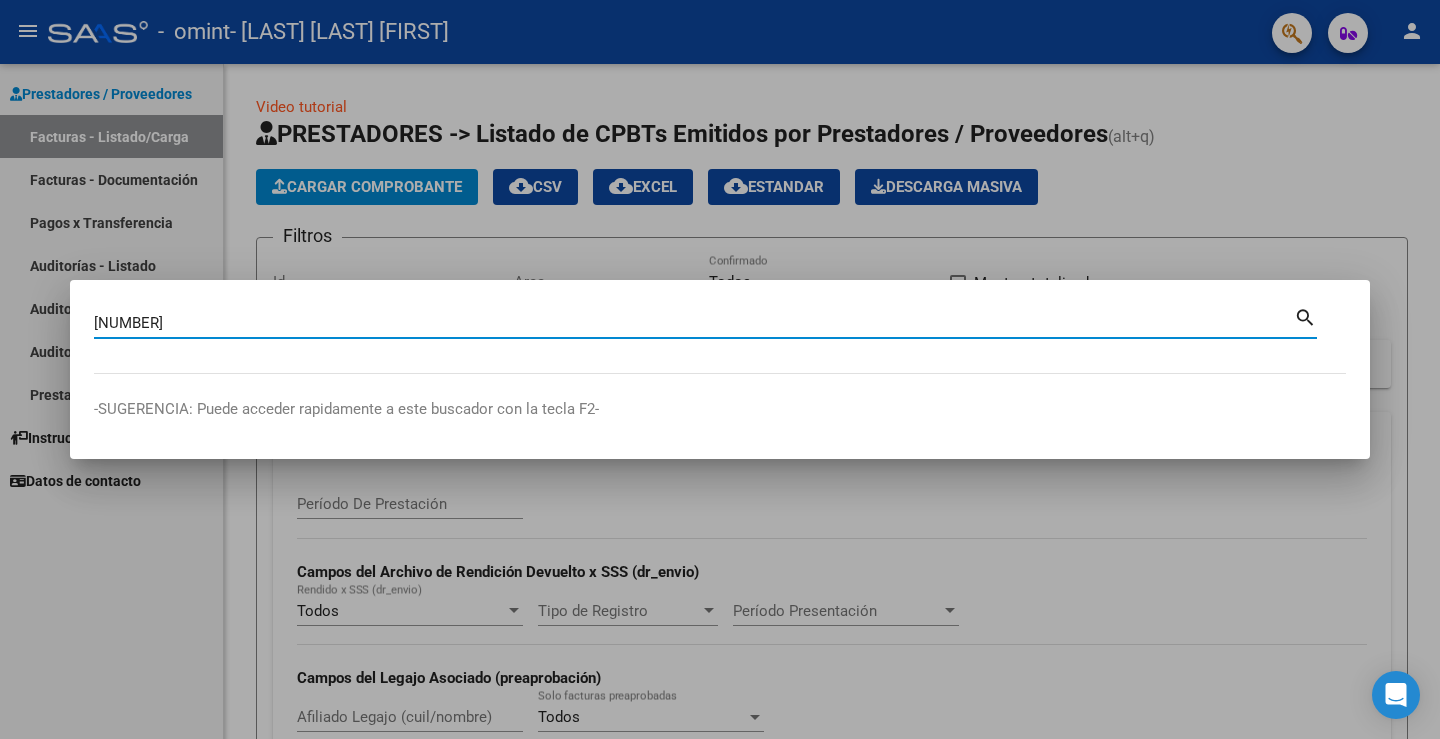 type on "[NUMBER]" 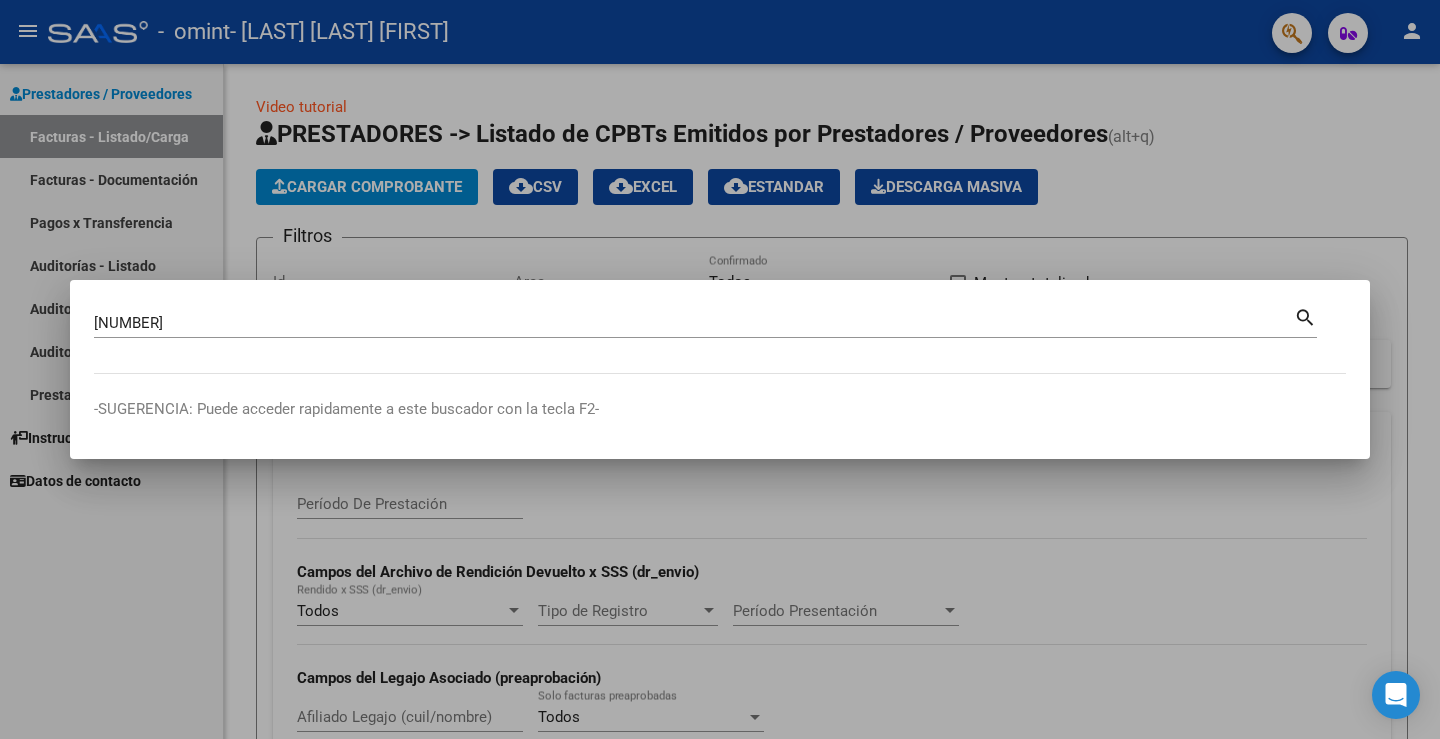 click on "search" at bounding box center (1305, 316) 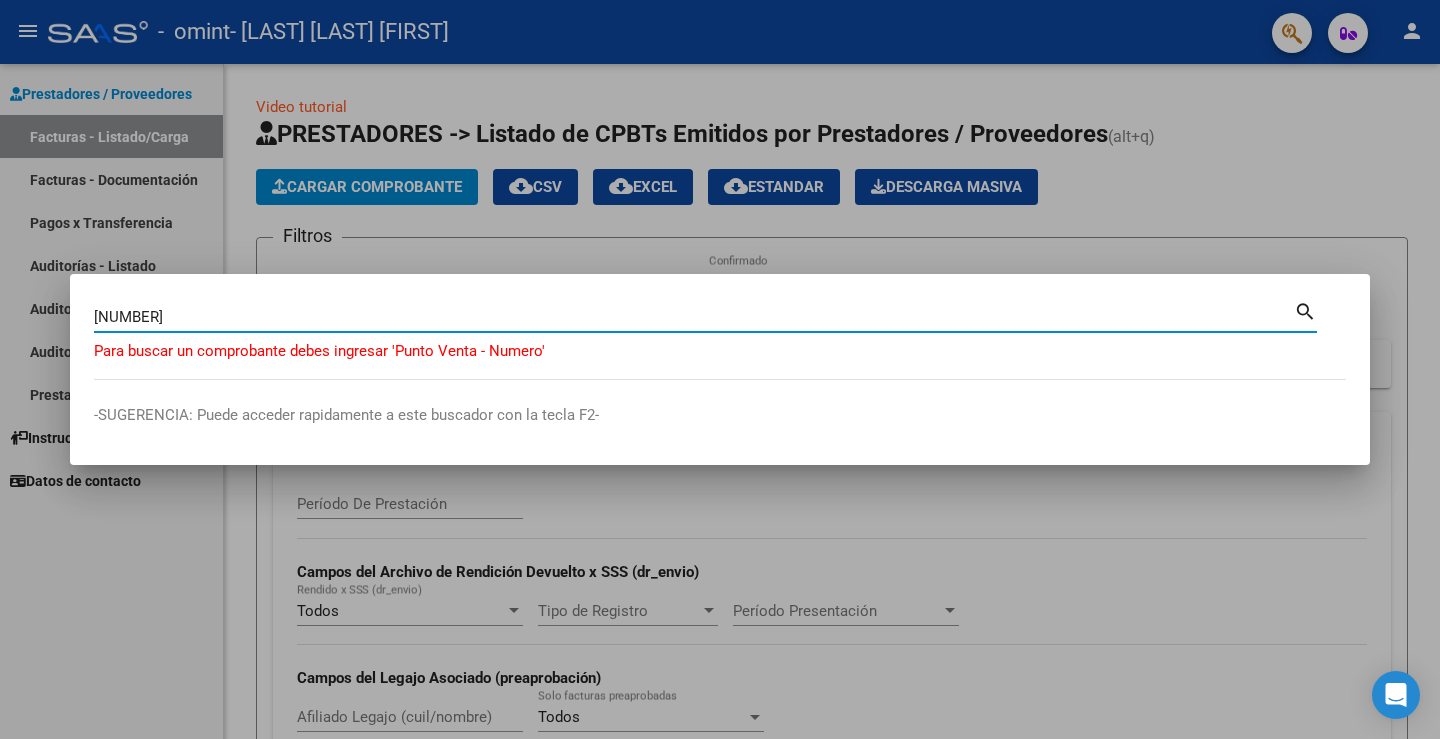 type 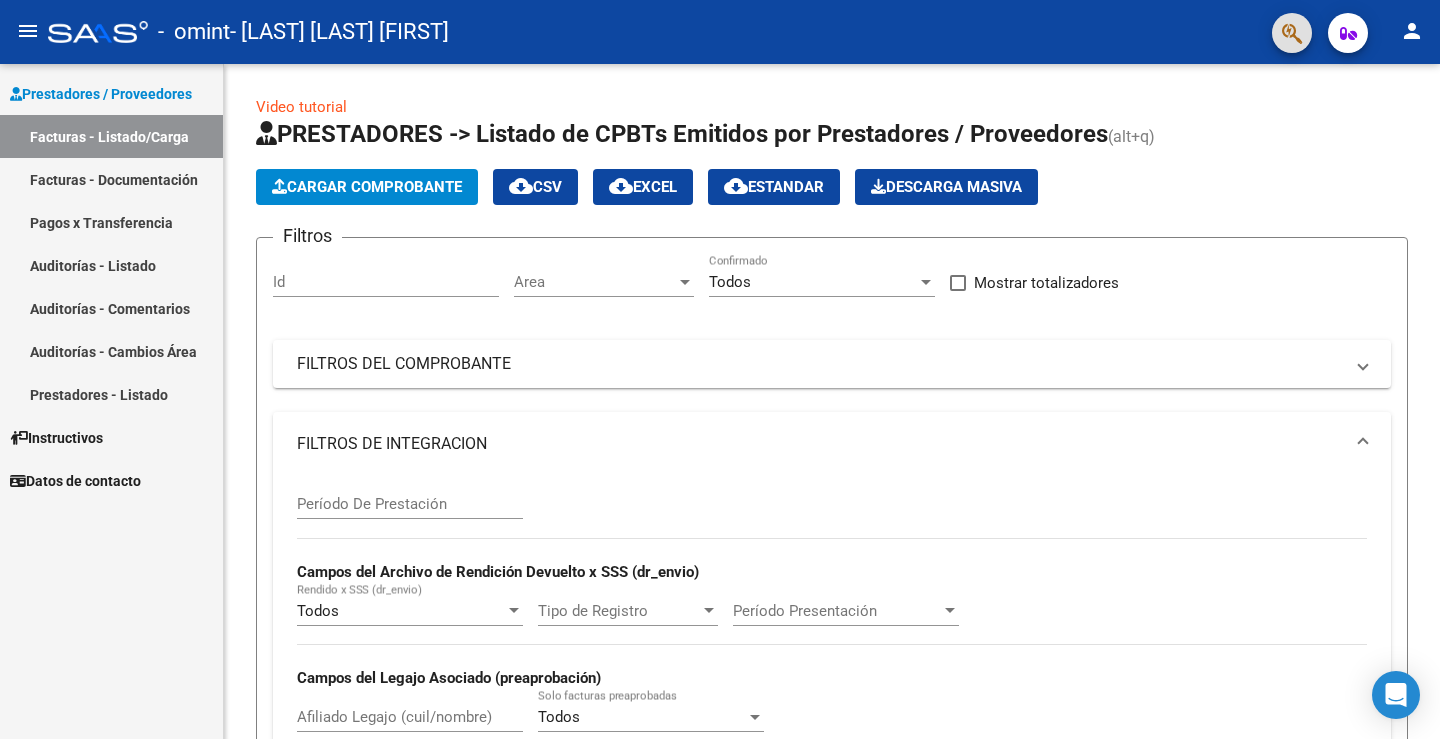 click on "Prestadores / Proveedores" at bounding box center [101, 94] 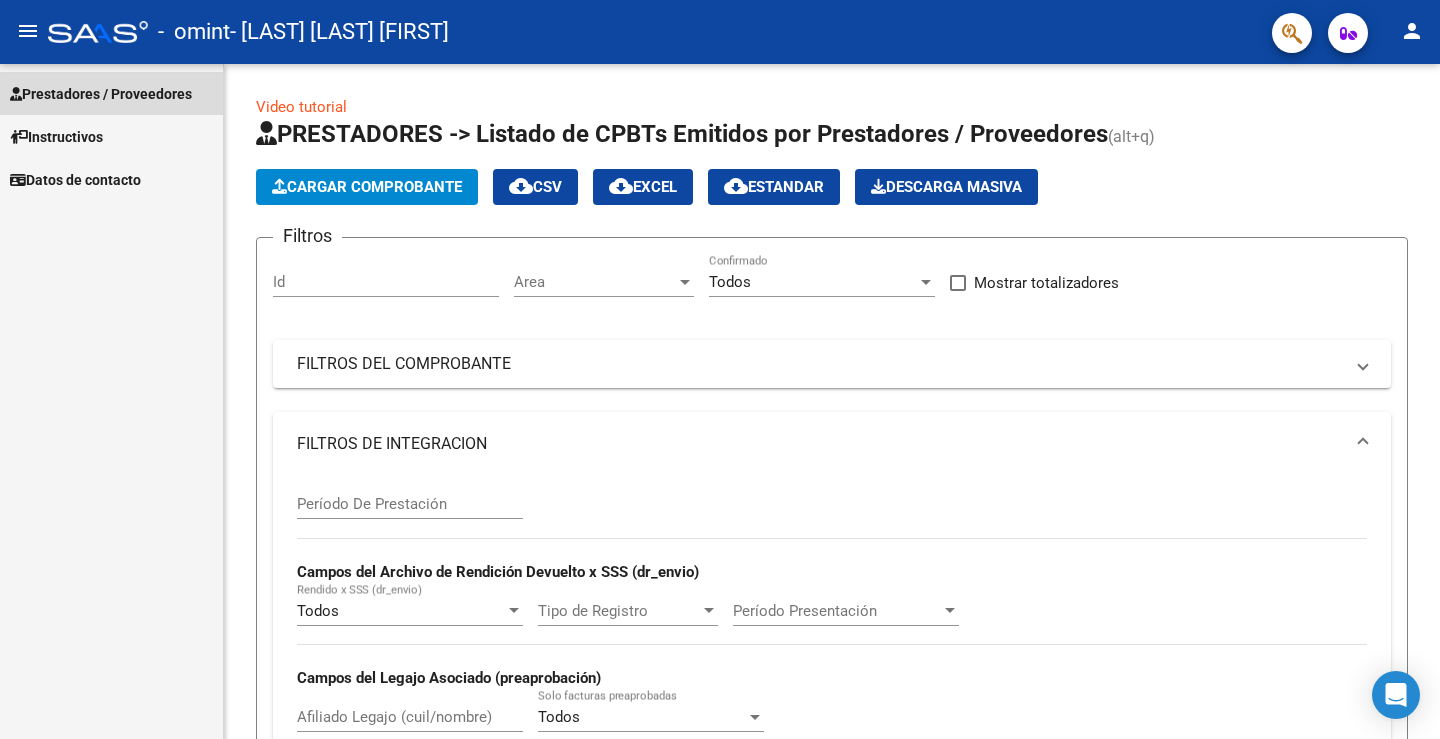 click on "Prestadores / Proveedores" at bounding box center (101, 94) 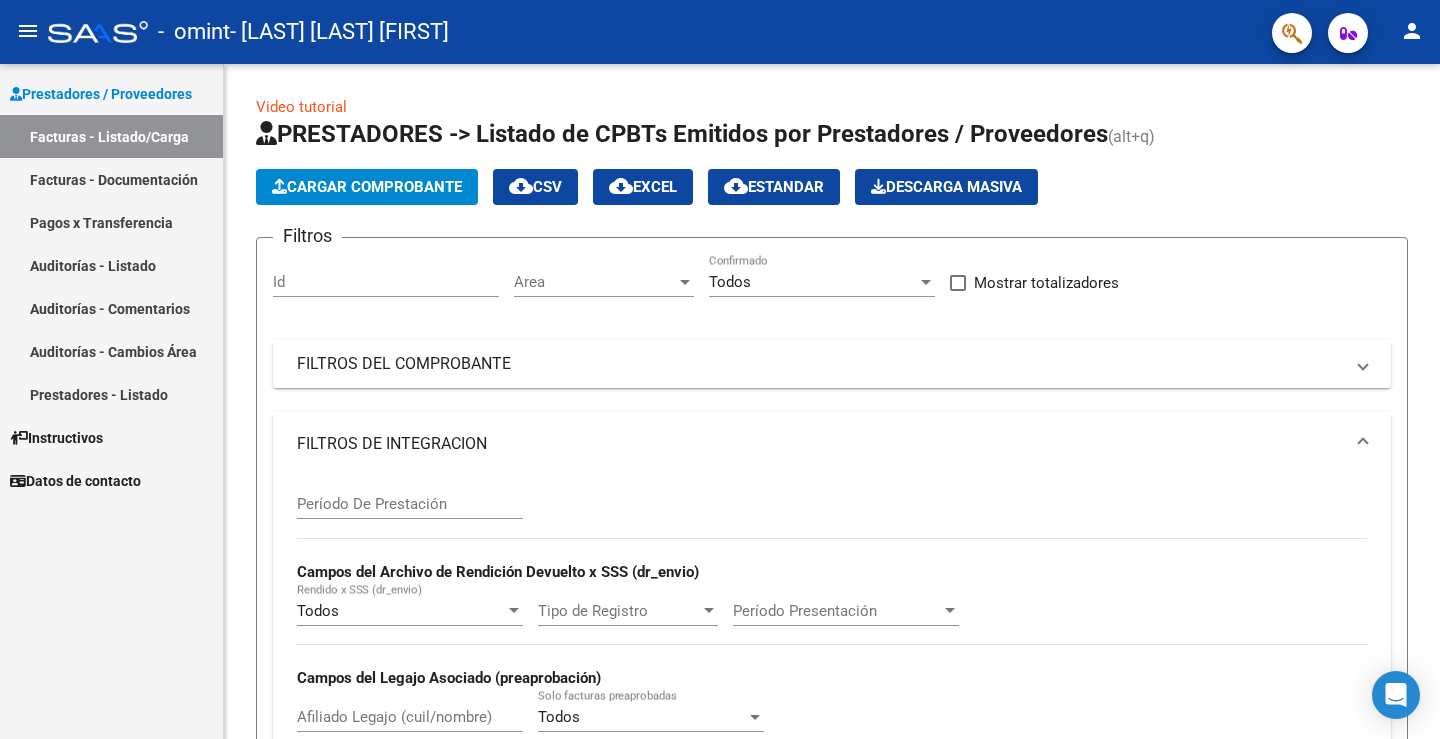 click on "-   omint   - KOHAN LILIAN ELIZABETH" 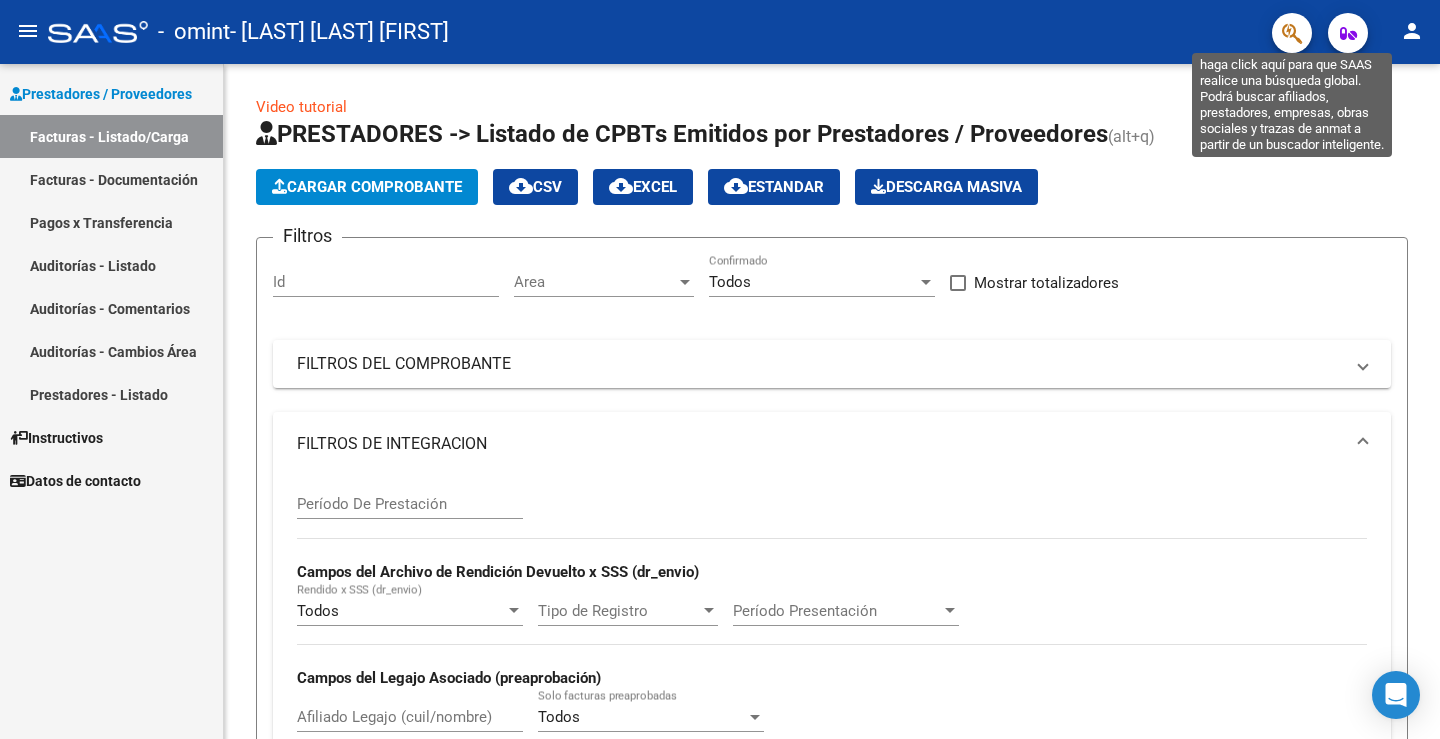 click 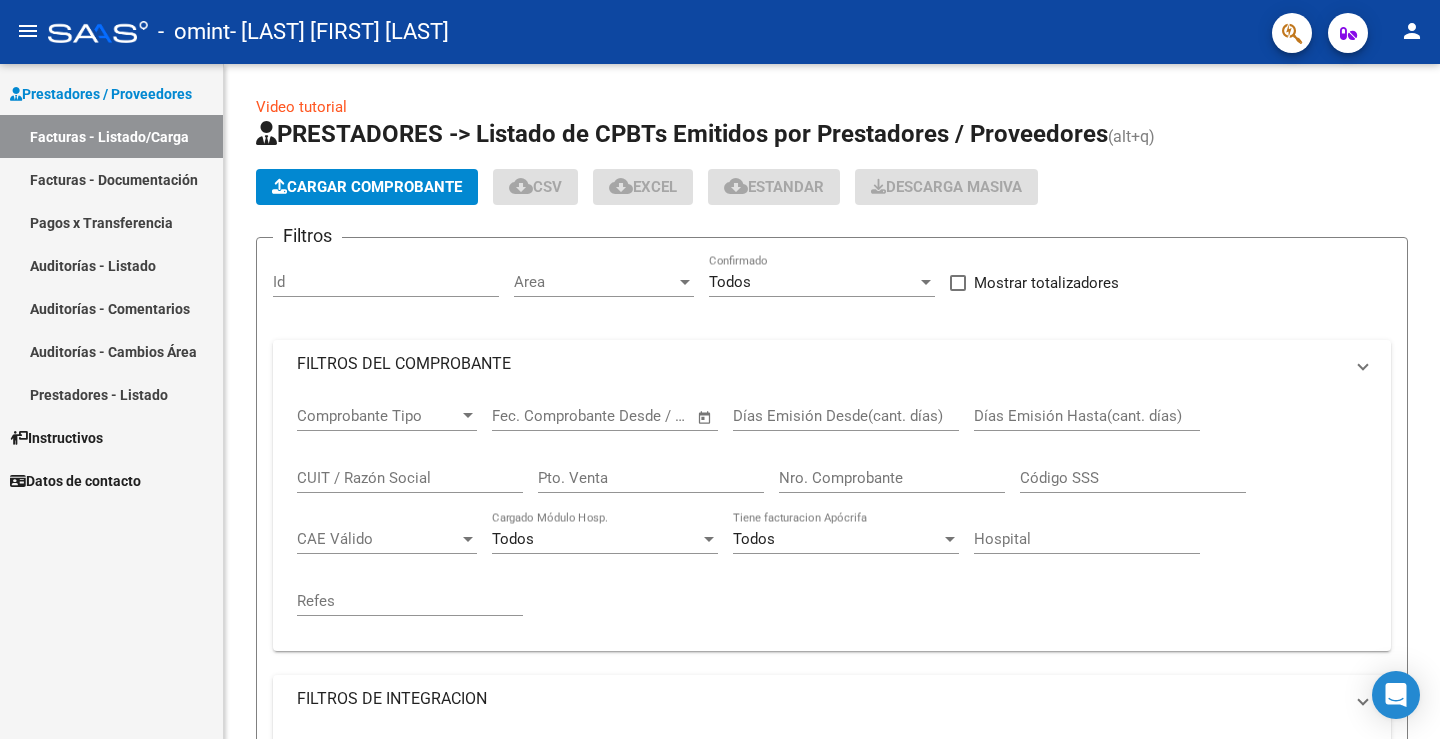 scroll, scrollTop: 0, scrollLeft: 0, axis: both 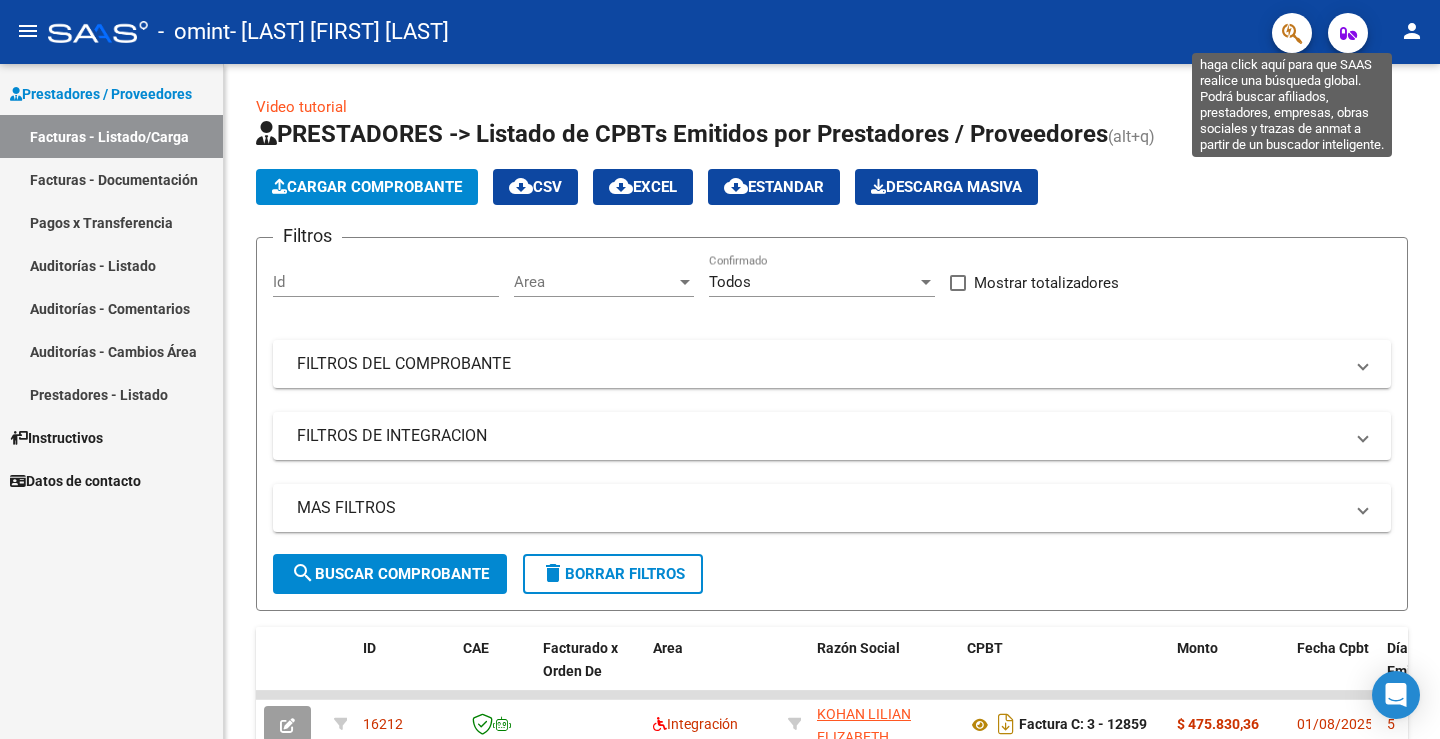 click 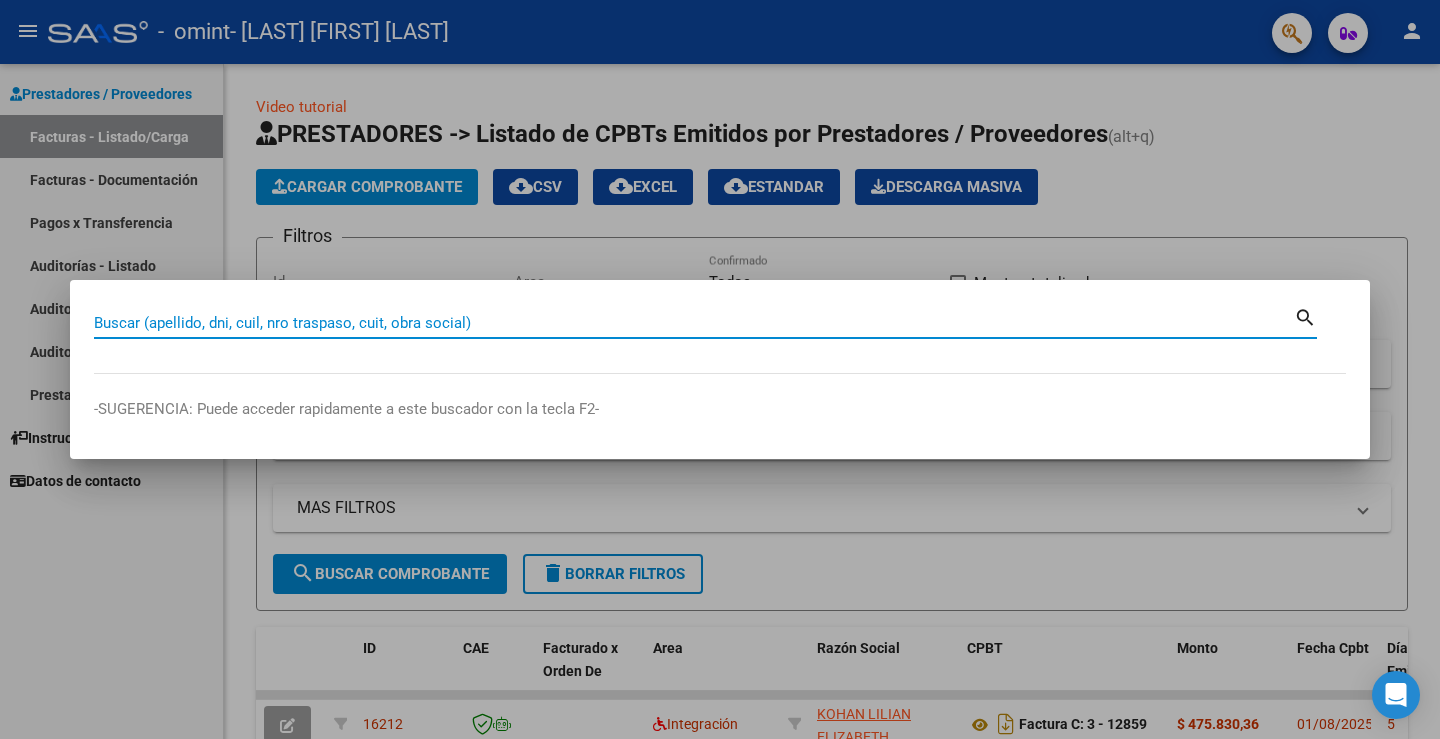 paste on "[NUMBER]" 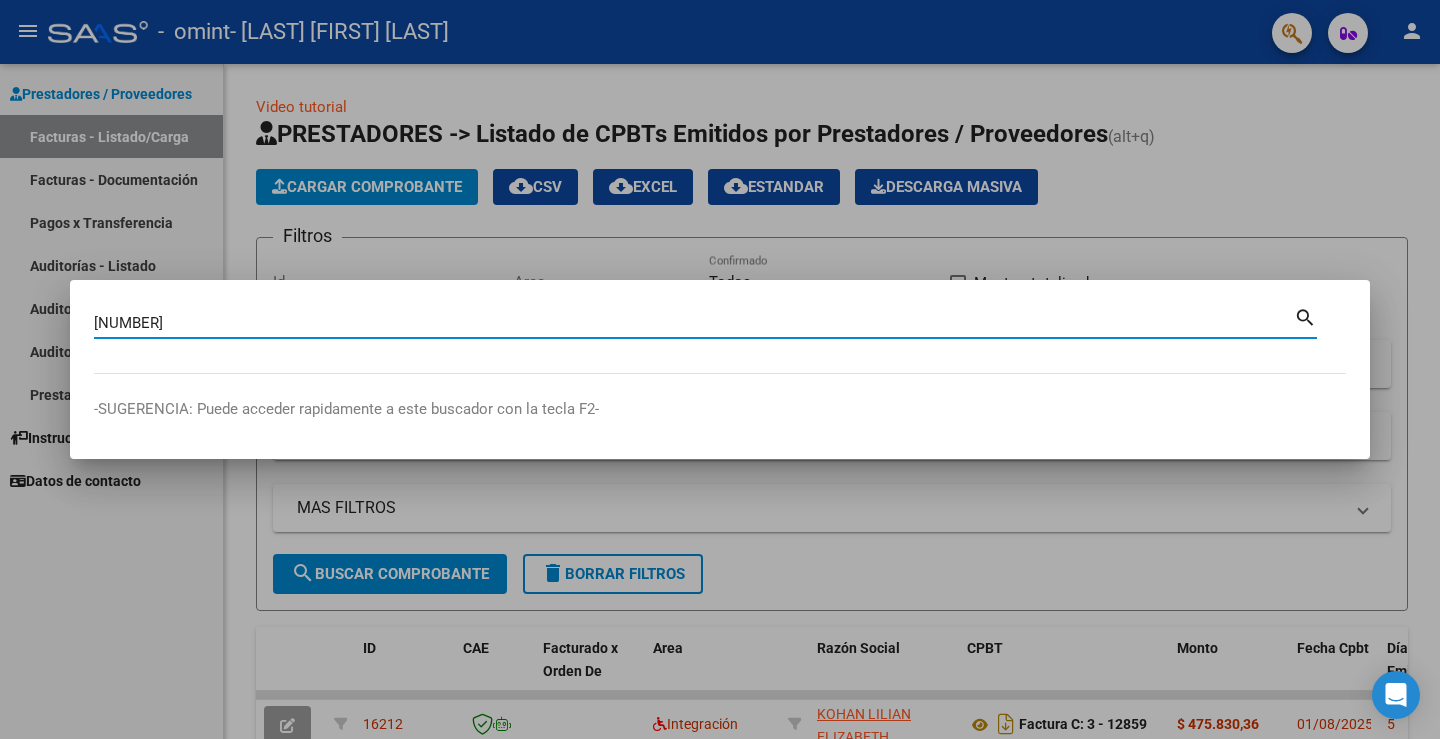 type on "[NUMBER]" 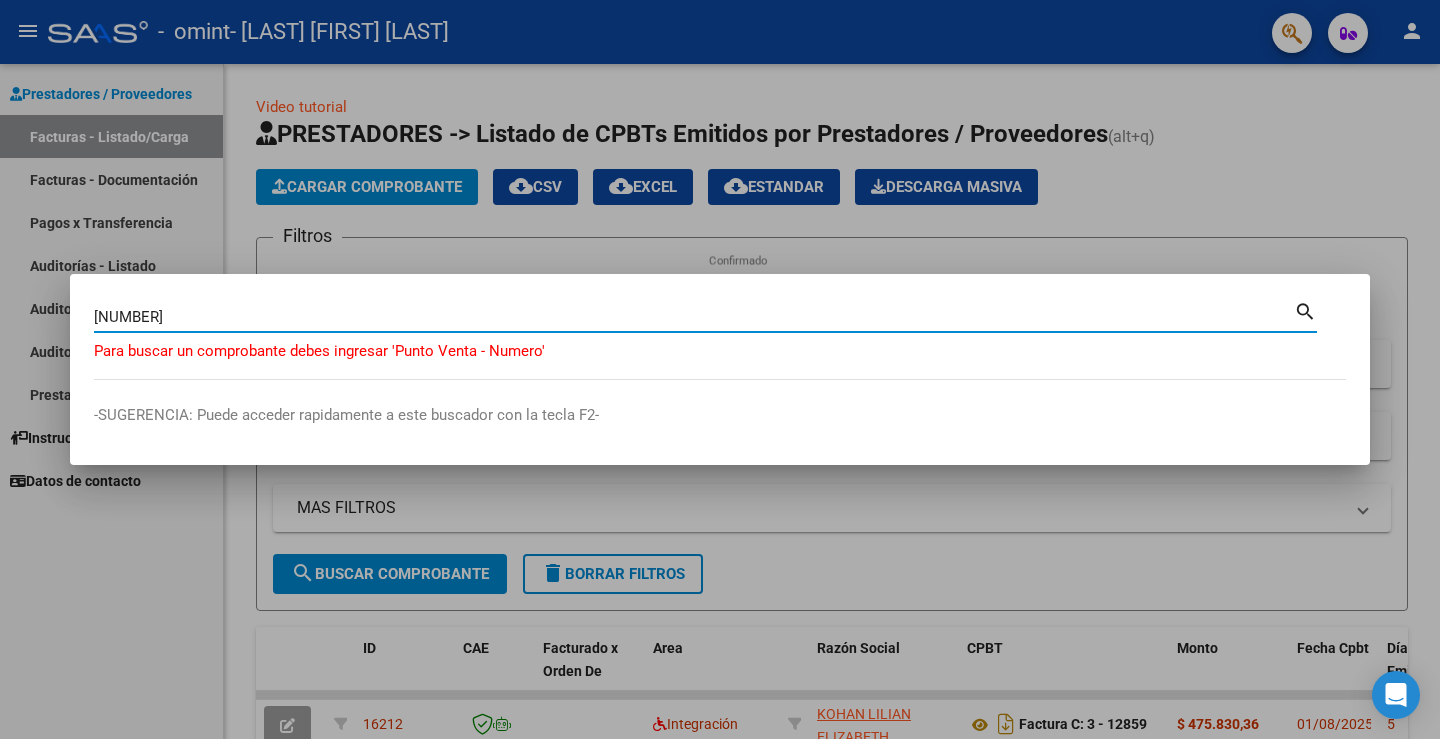 type 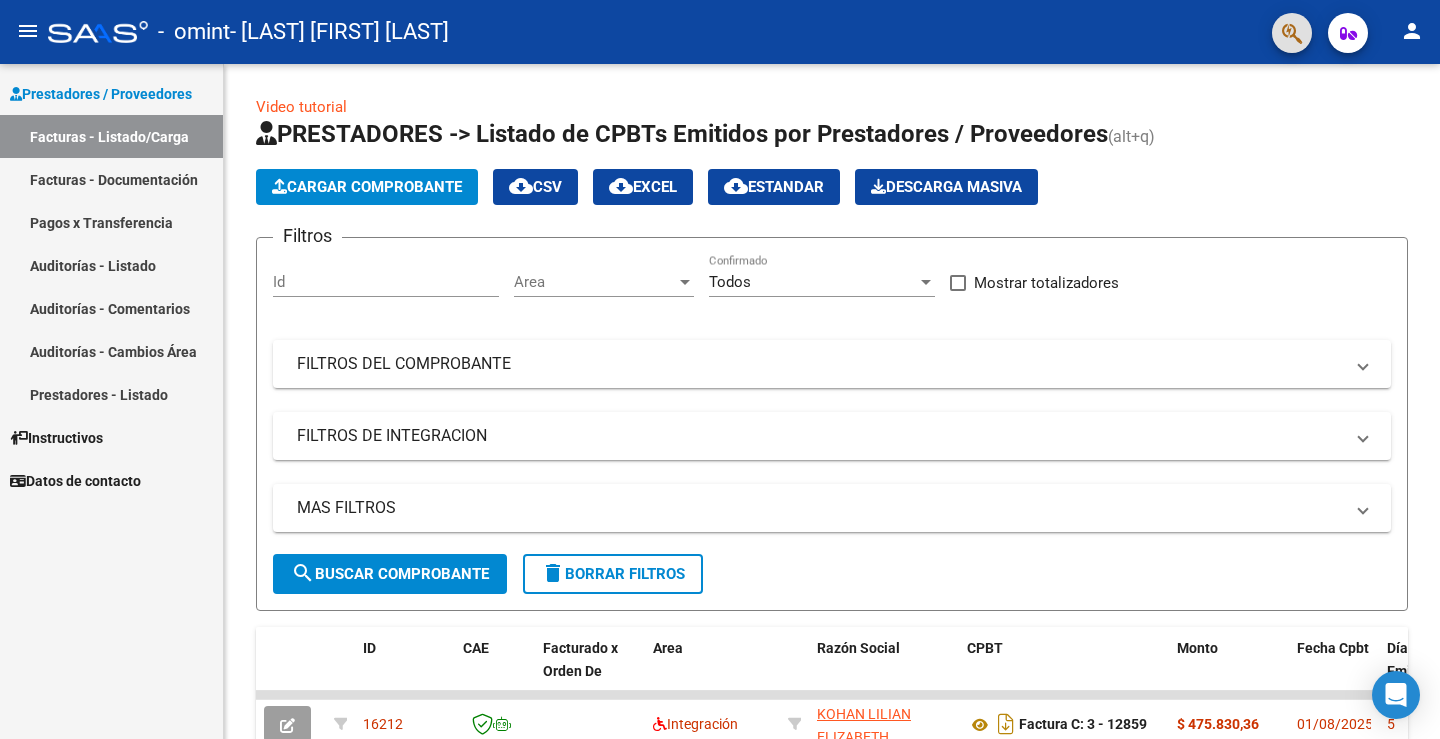 click on "Prestadores / Proveedores Facturas - Listado/Carga Facturas - Documentación Pagos x Transferencia Auditorías - Listado Auditorías - Comentarios Auditorías - Cambios Área Prestadores - Listado    Instructivos    Datos de contacto" at bounding box center [111, 401] 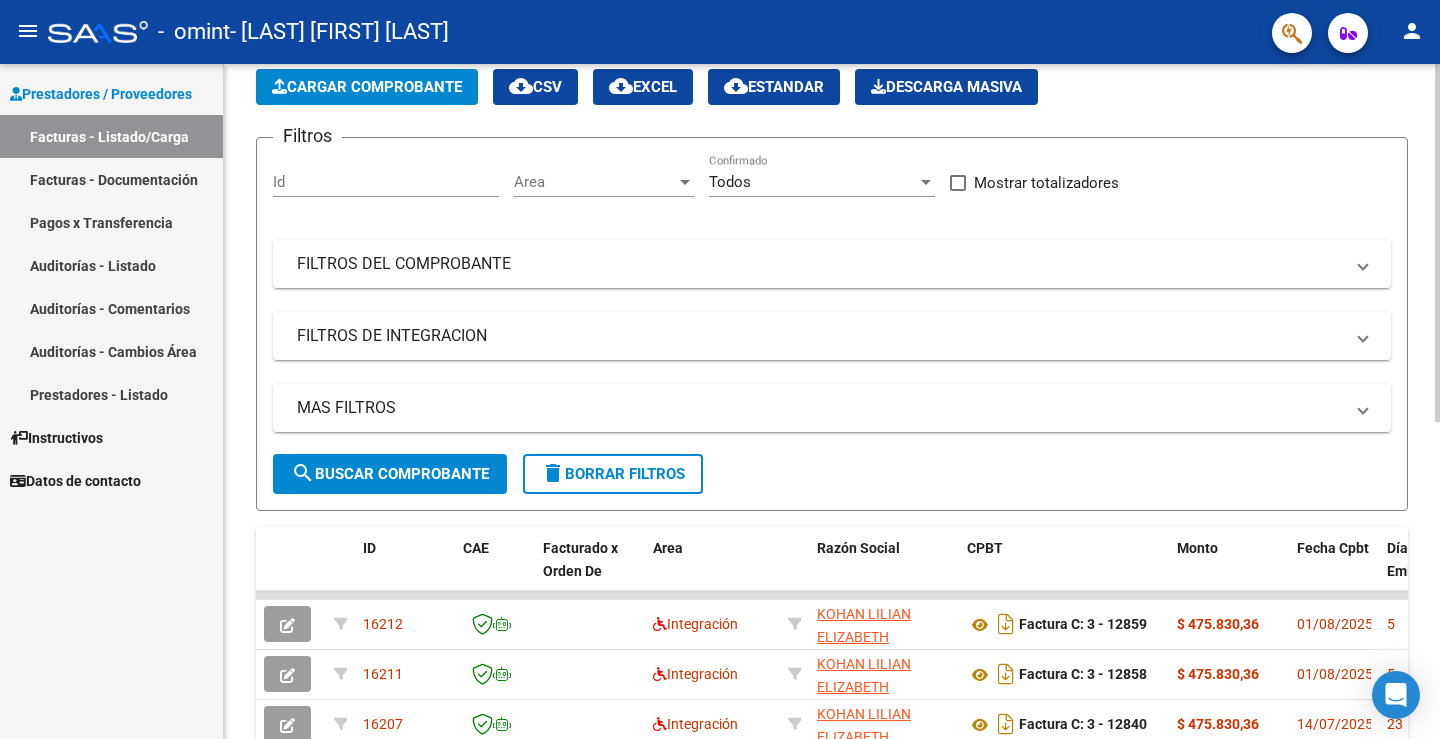 scroll, scrollTop: 597, scrollLeft: 0, axis: vertical 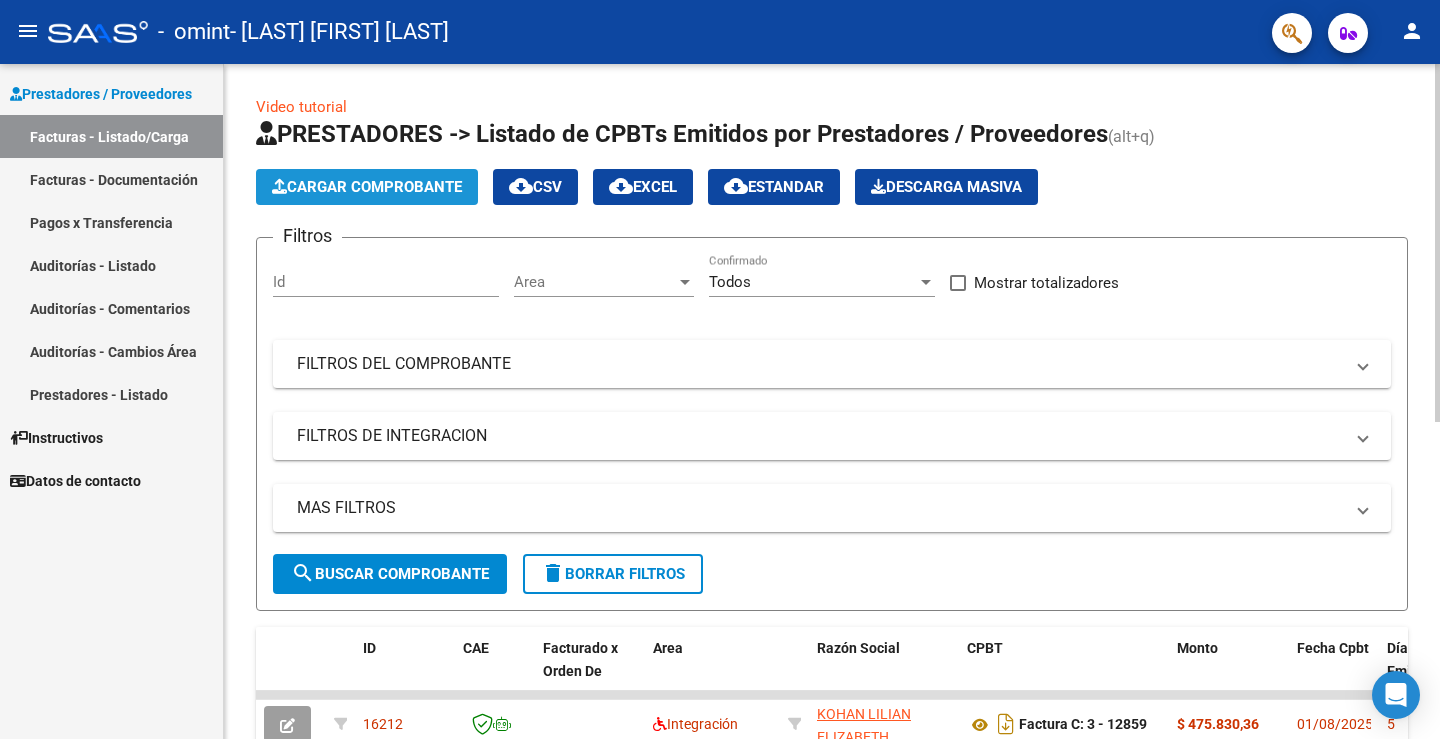 click on "Cargar Comprobante" 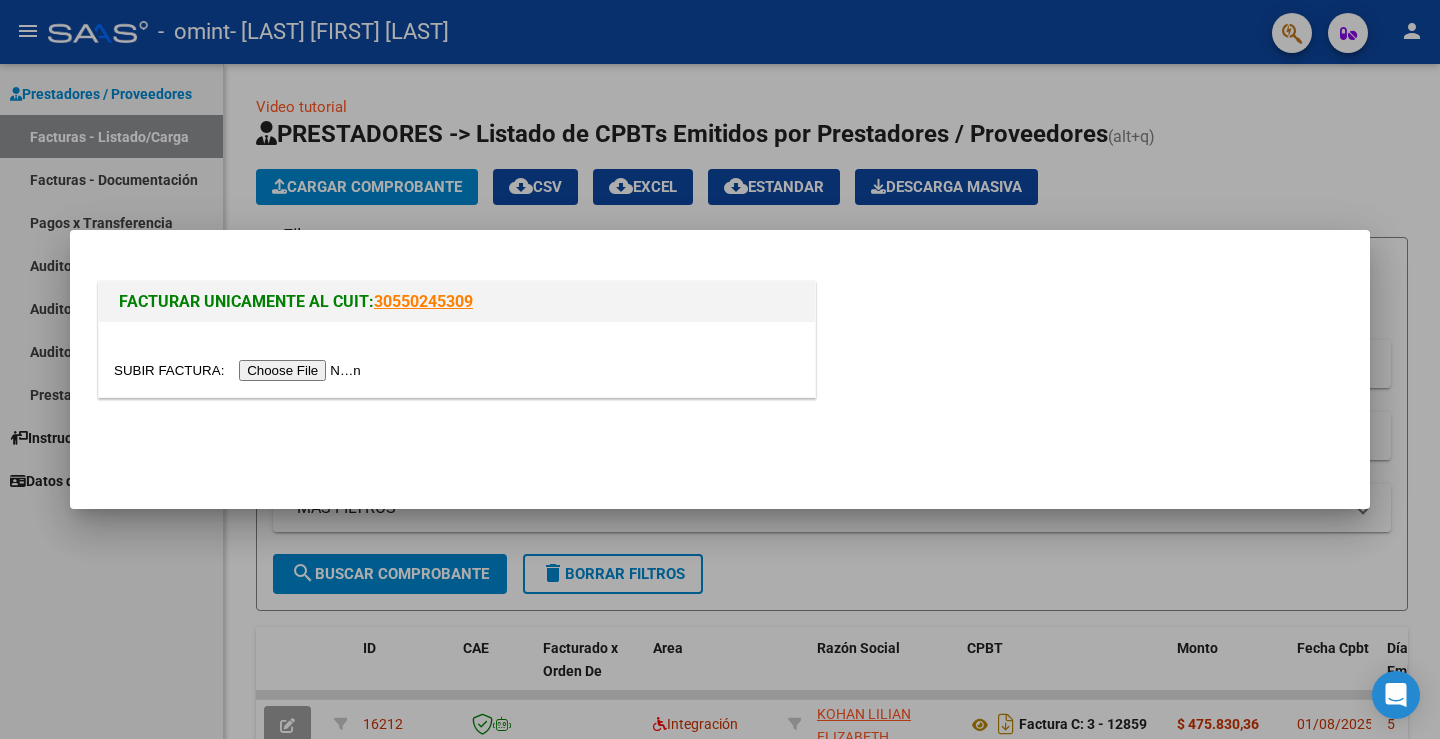 click at bounding box center (240, 370) 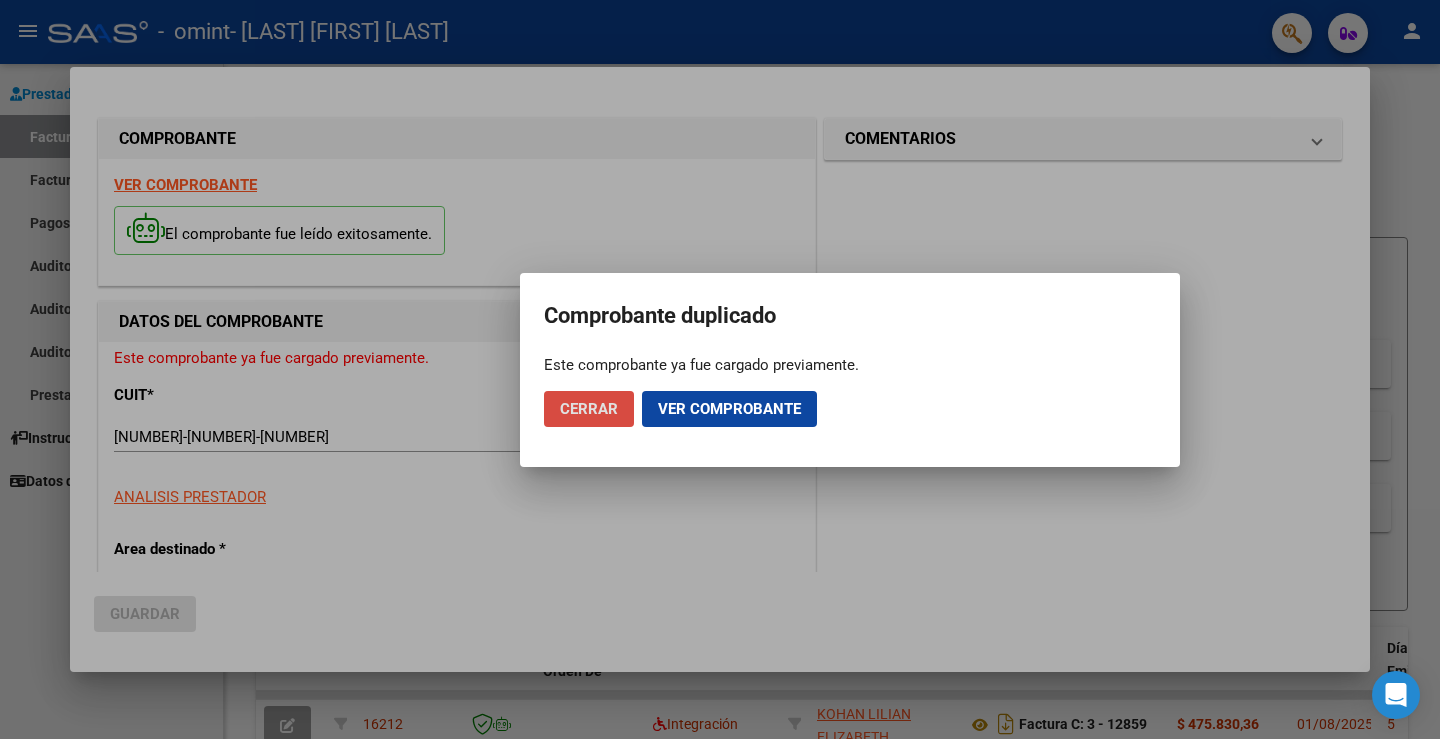 click on "Cerrar" 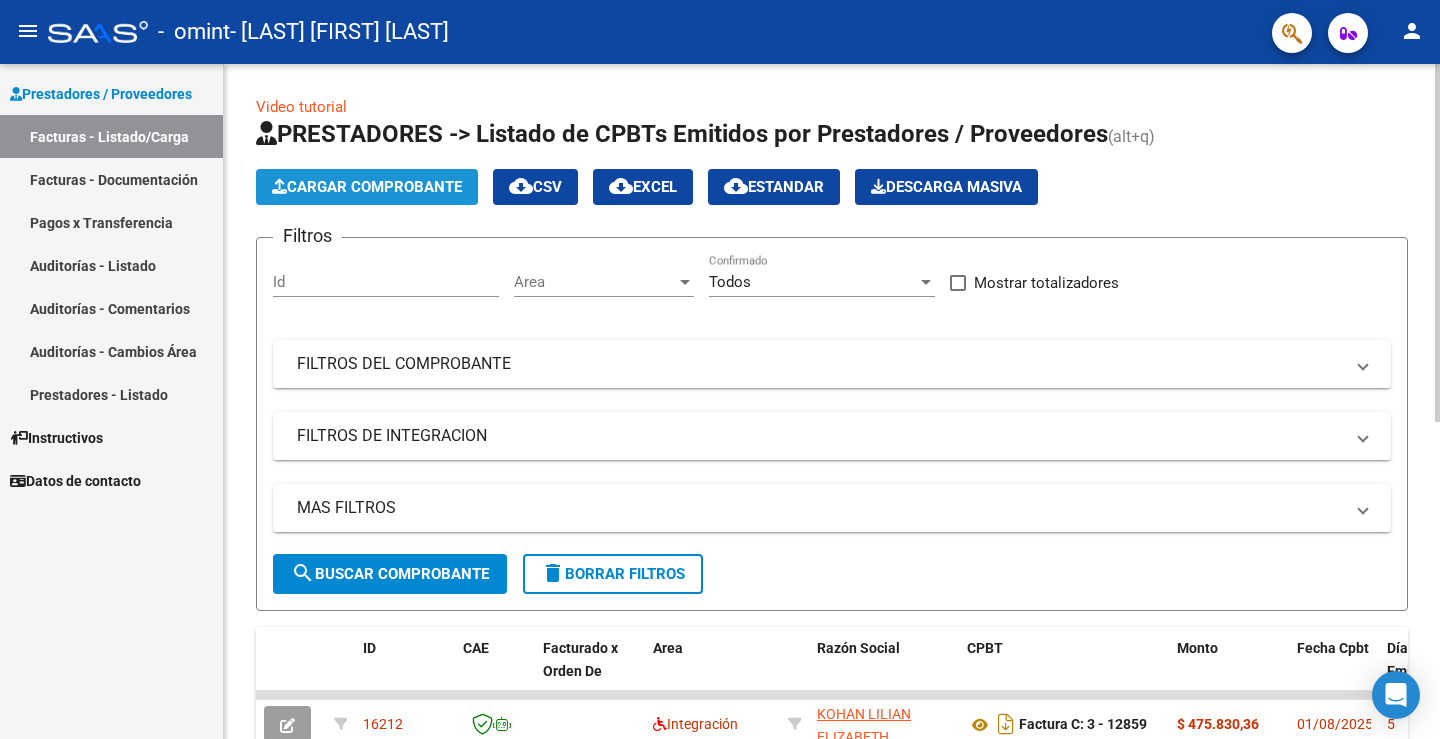 click on "Cargar Comprobante" 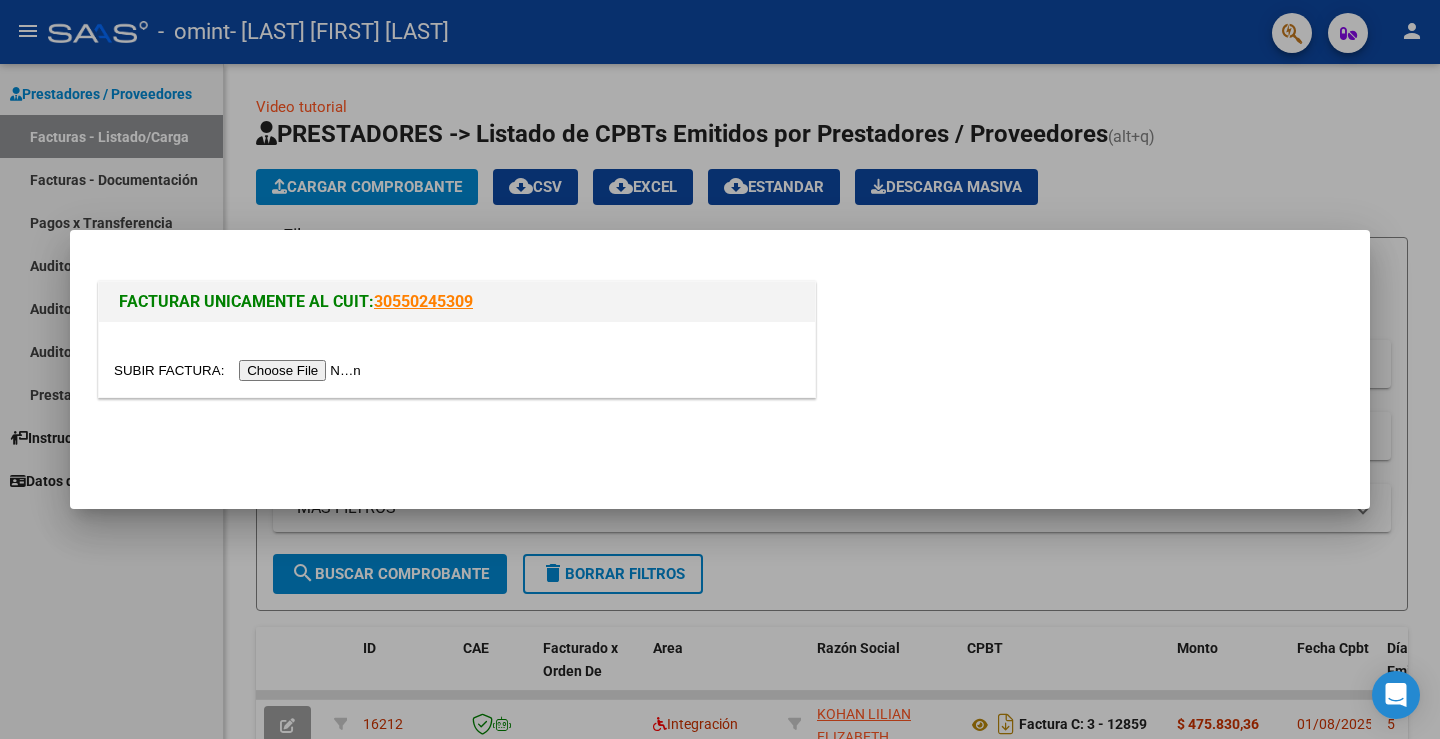 click at bounding box center (240, 370) 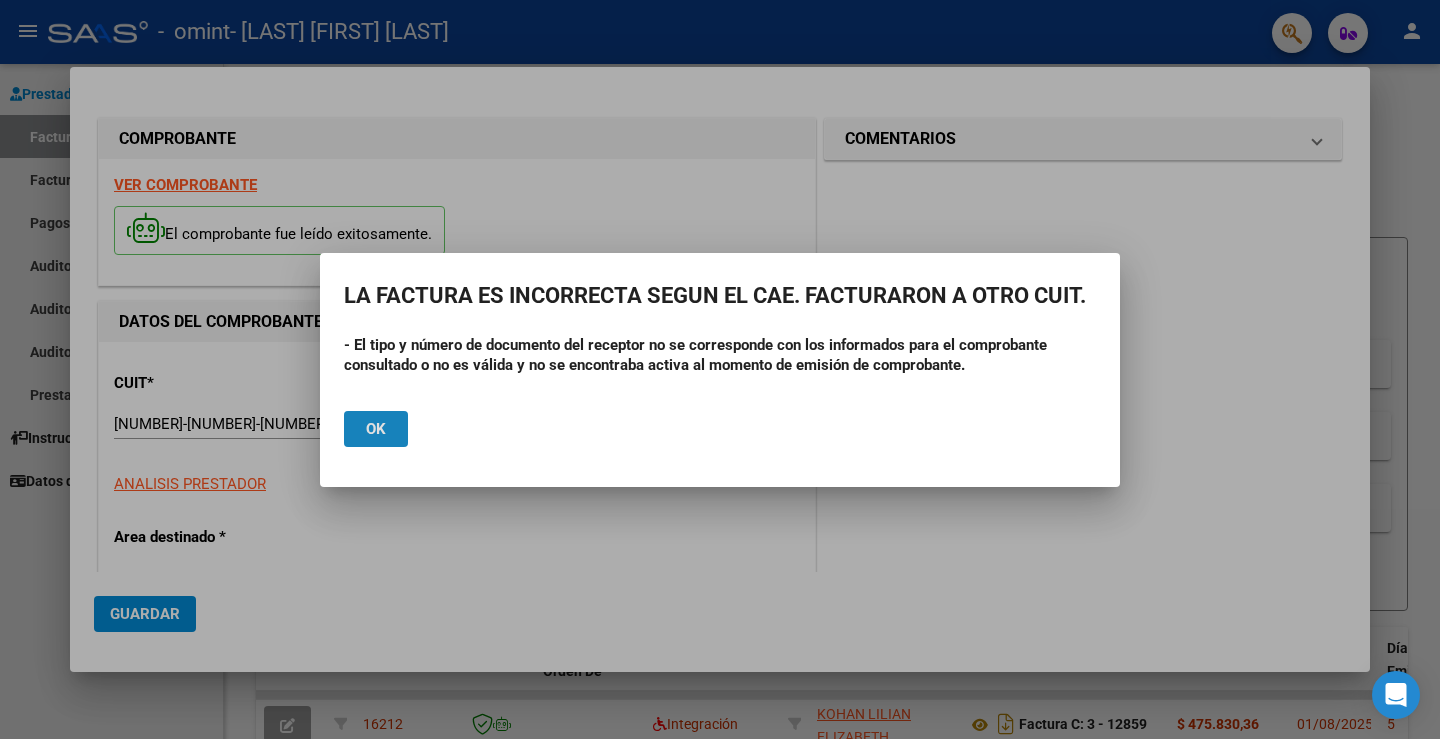 click on "Ok" 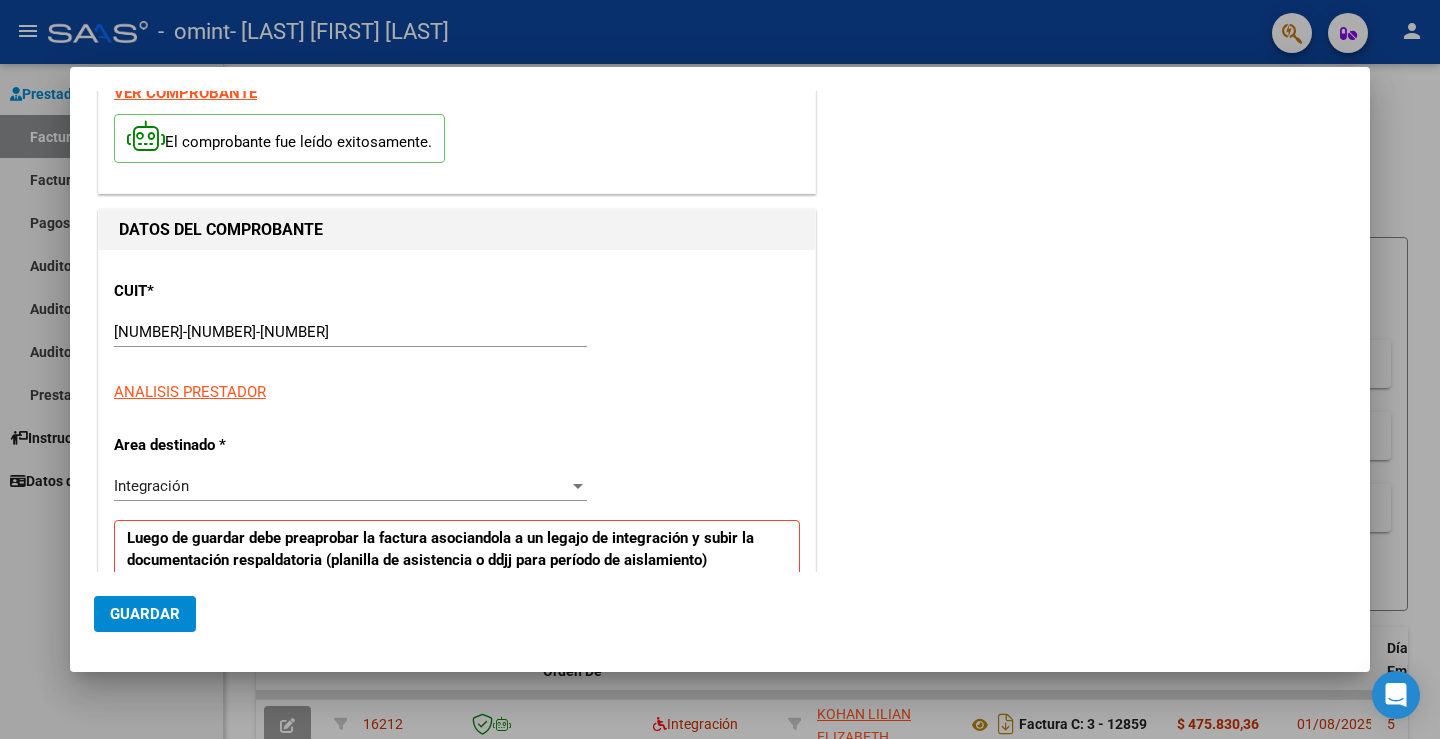 scroll, scrollTop: 0, scrollLeft: 0, axis: both 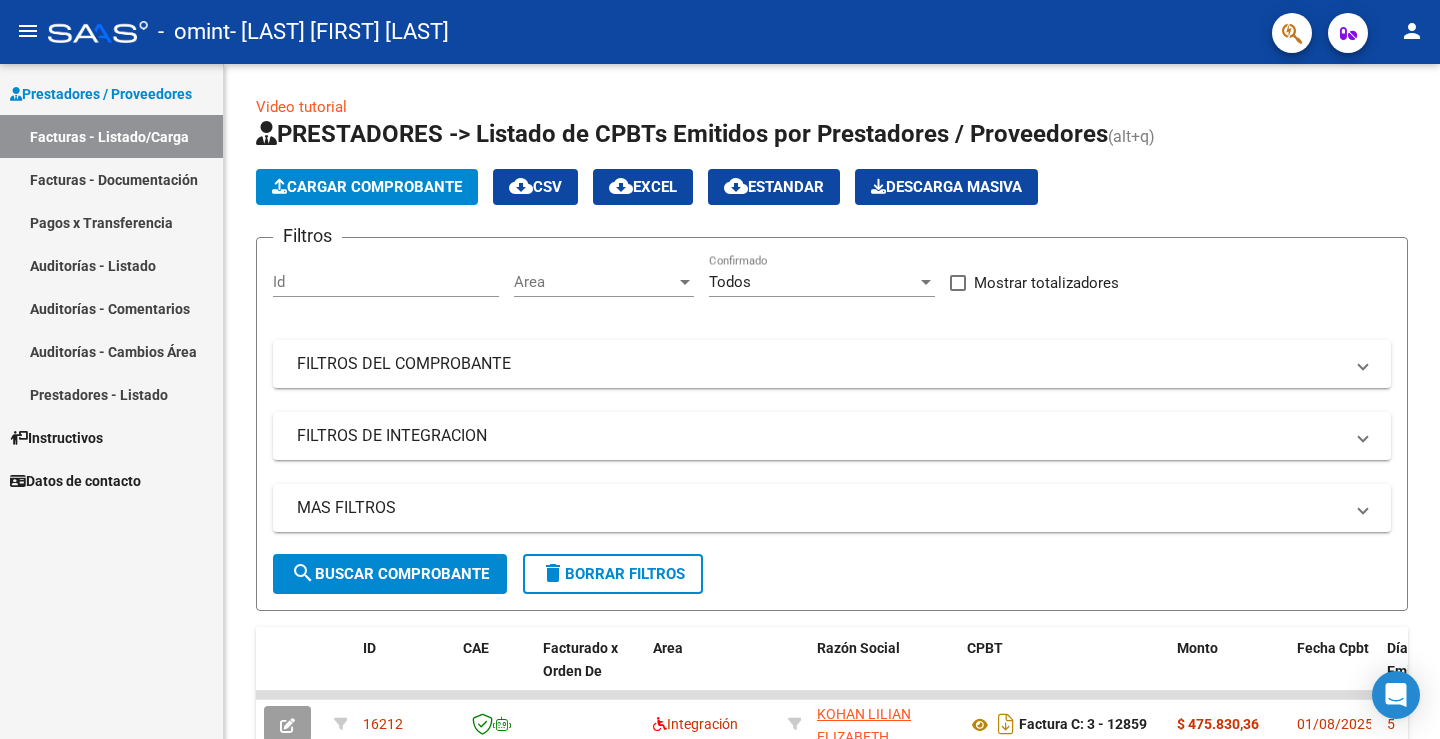 click on "Prestadores / Proveedores Facturas - Listado/Carga Facturas - Documentación Pagos x Transferencia Auditorías - Listado Auditorías - Comentarios Auditorías - Cambios Área Prestadores - Listado    Instructivos    Datos de contacto" at bounding box center [111, 401] 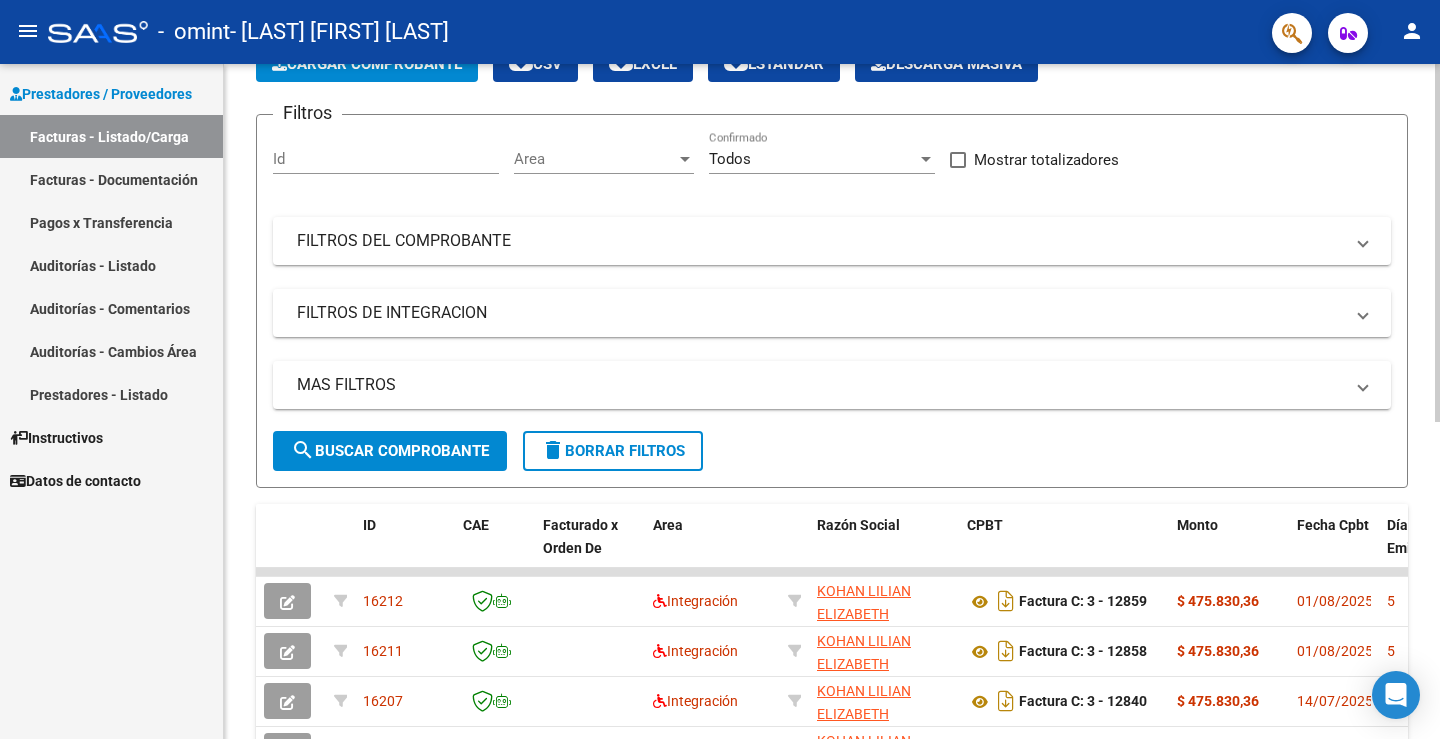 scroll, scrollTop: 97, scrollLeft: 0, axis: vertical 